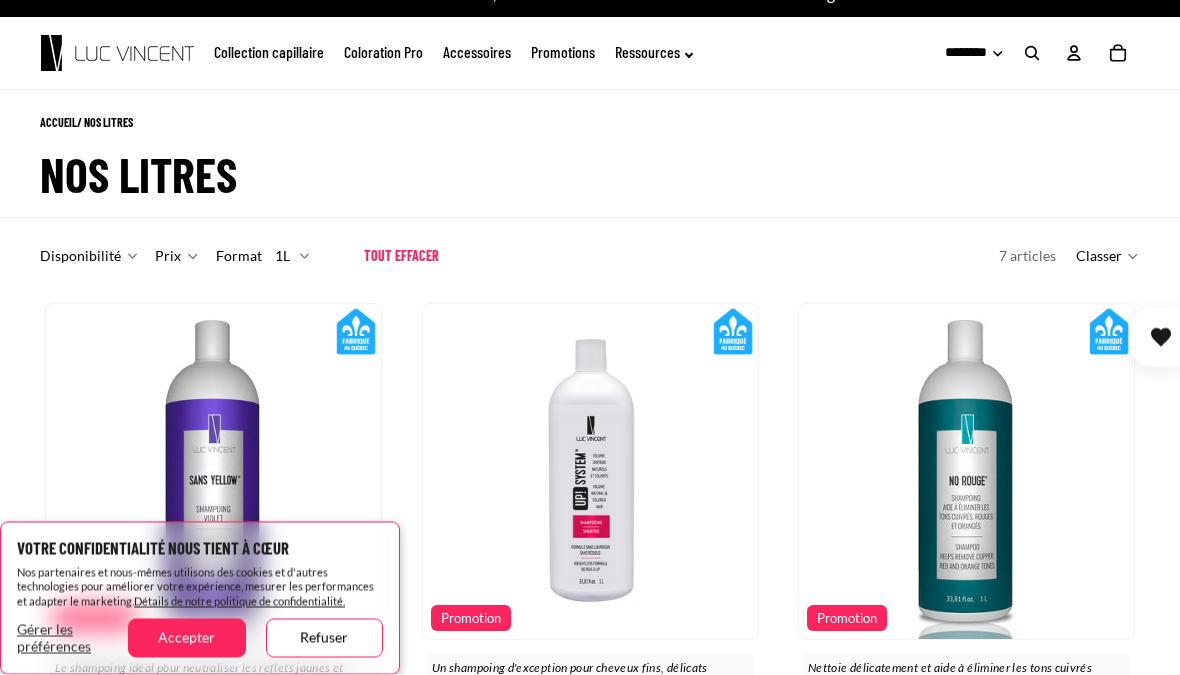scroll, scrollTop: 0, scrollLeft: 0, axis: both 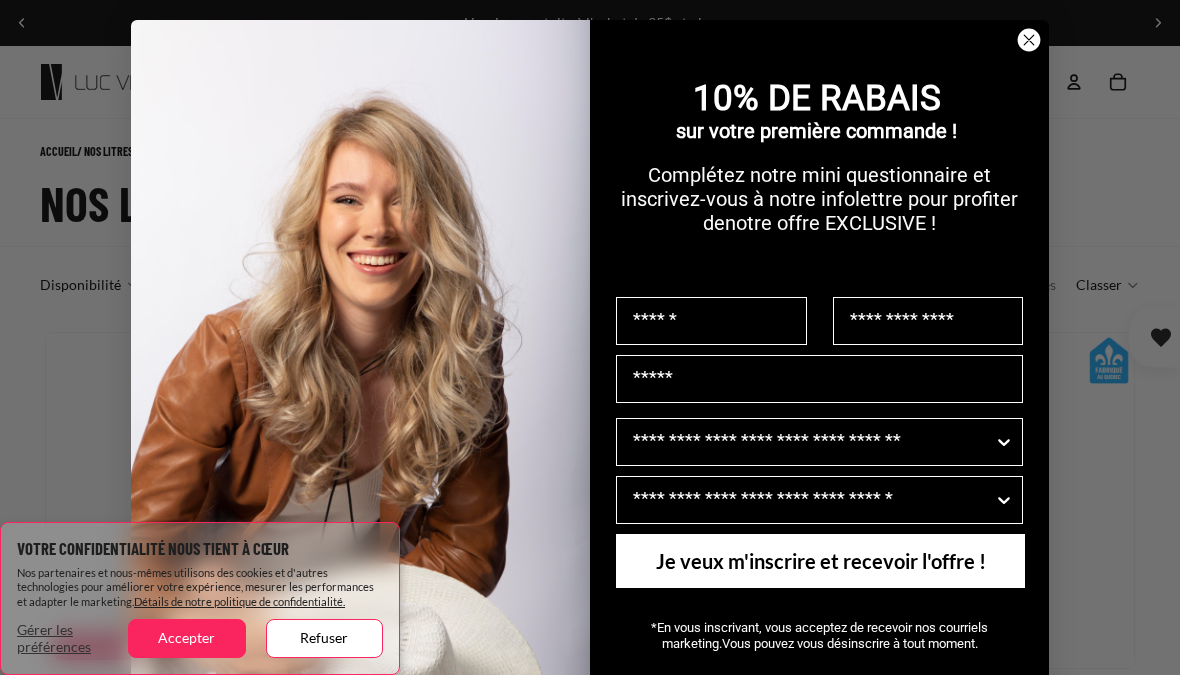 click 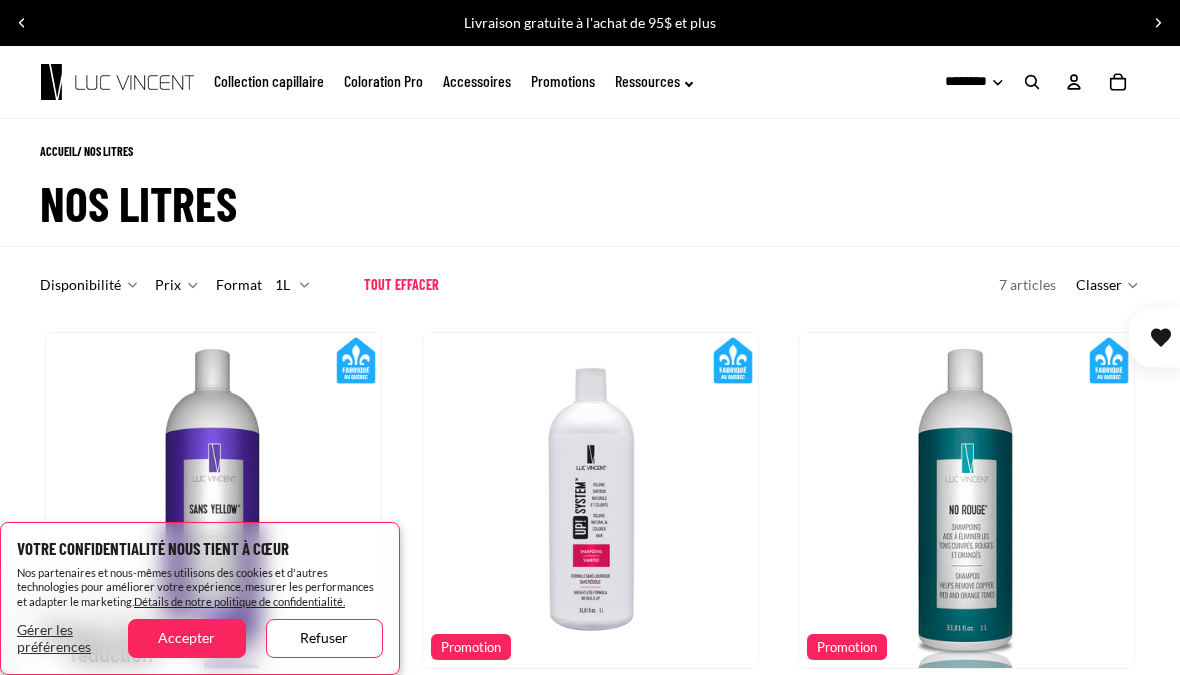click on "Collection capillaire" 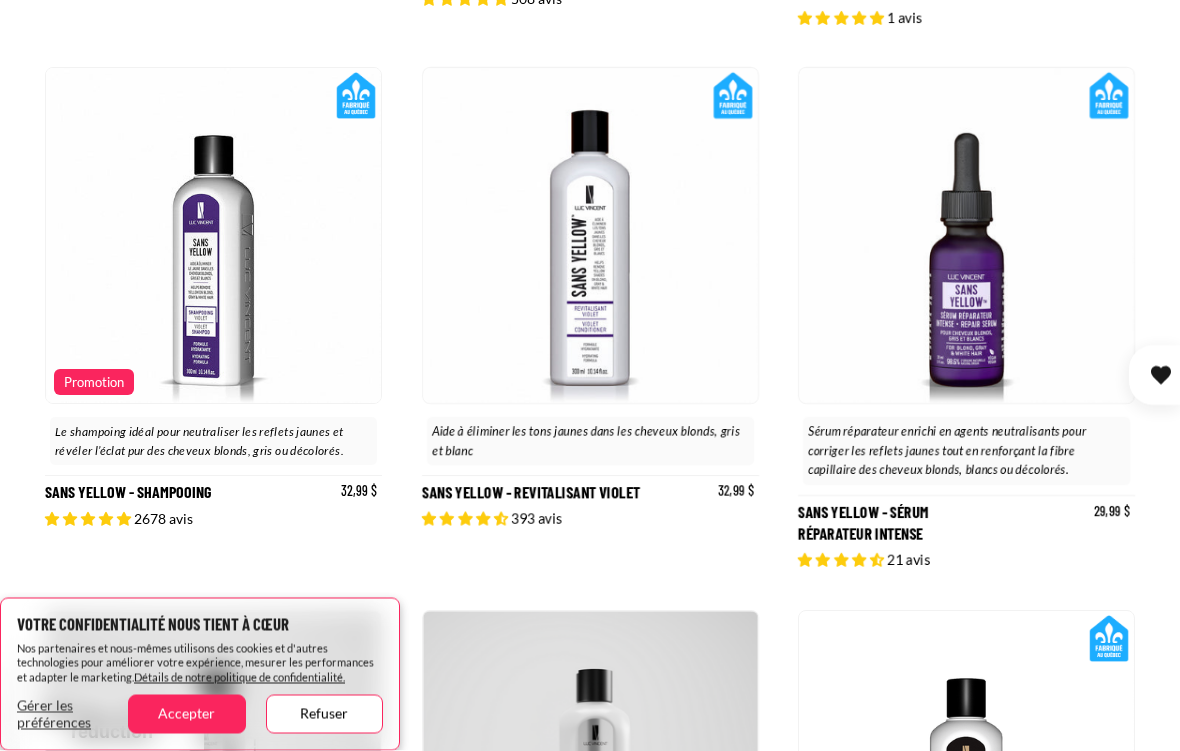 scroll, scrollTop: 3381, scrollLeft: 0, axis: vertical 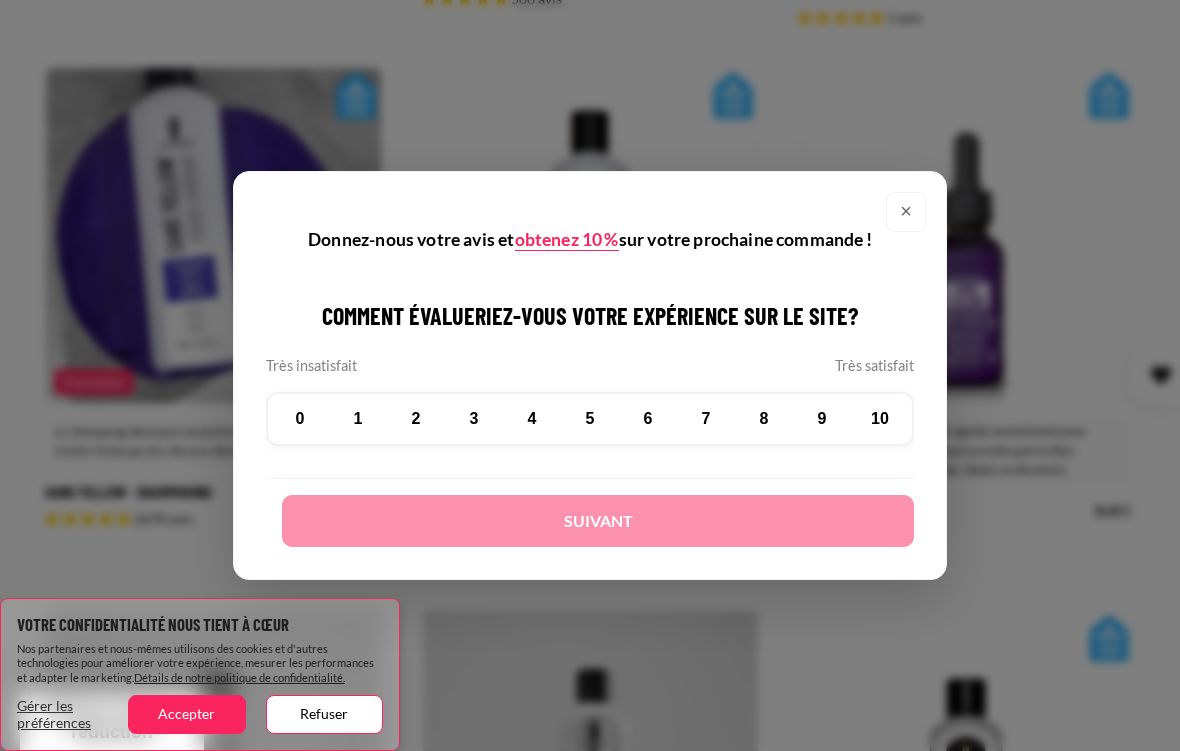 click on "×" at bounding box center [906, 212] 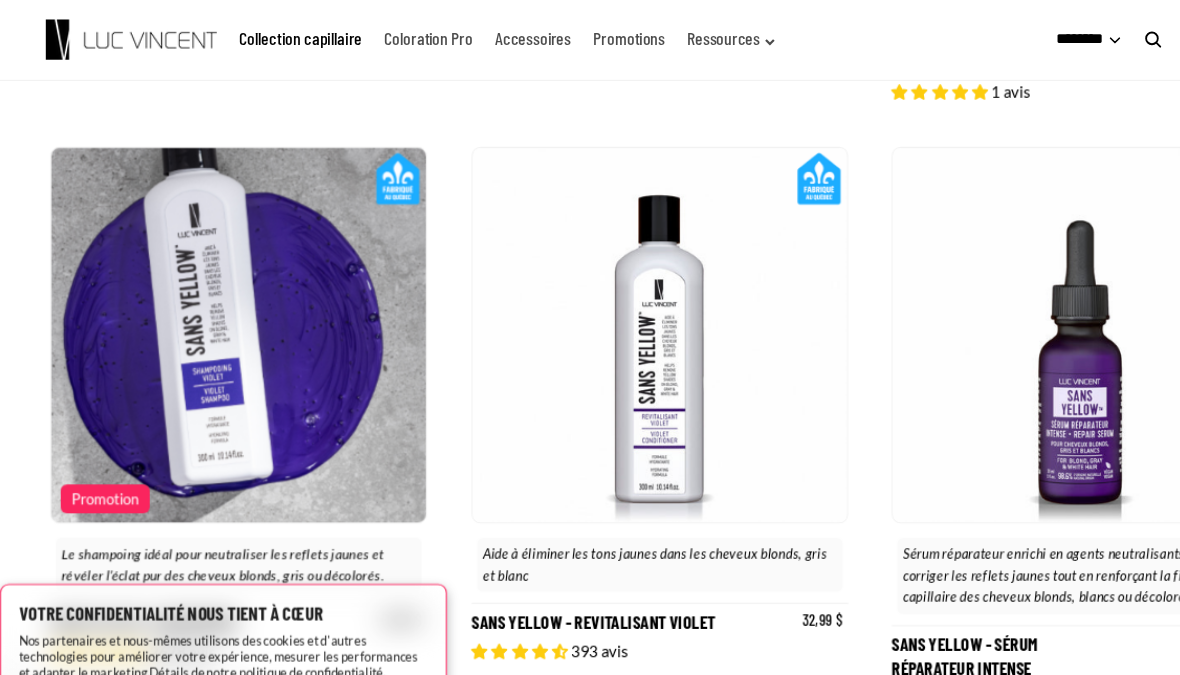 scroll, scrollTop: 3317, scrollLeft: 0, axis: vertical 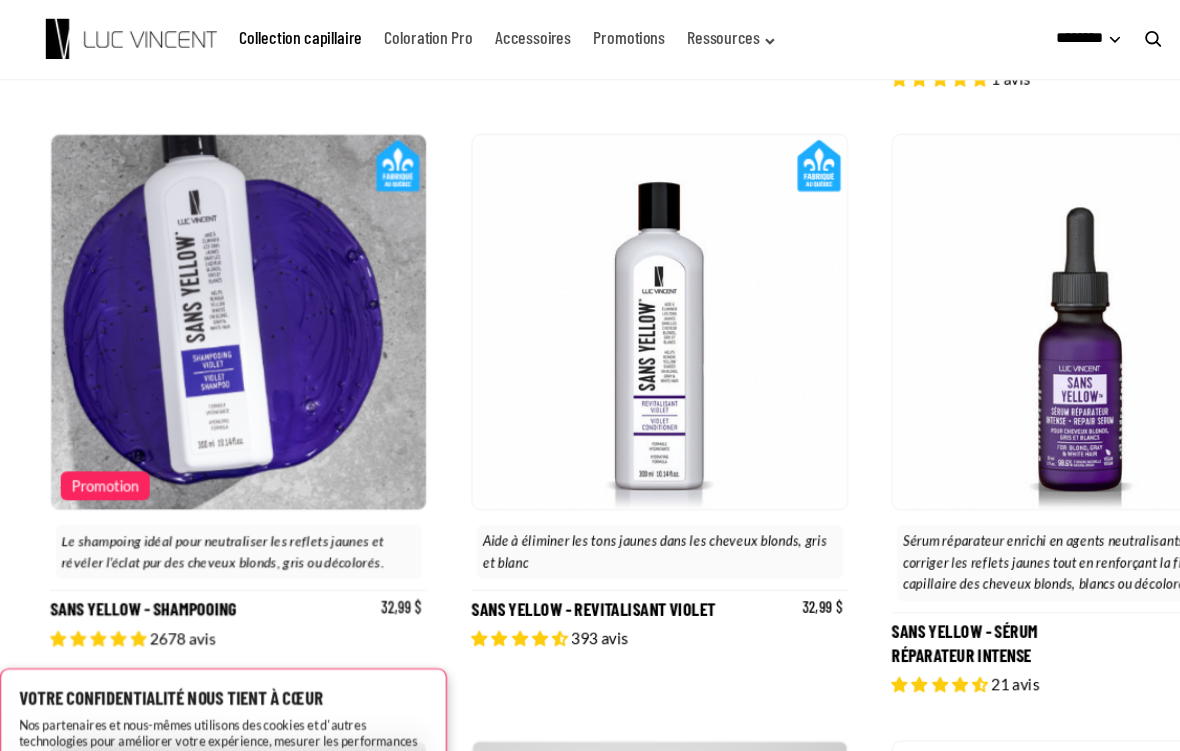 click on "Promotion" at bounding box center [94, 435] 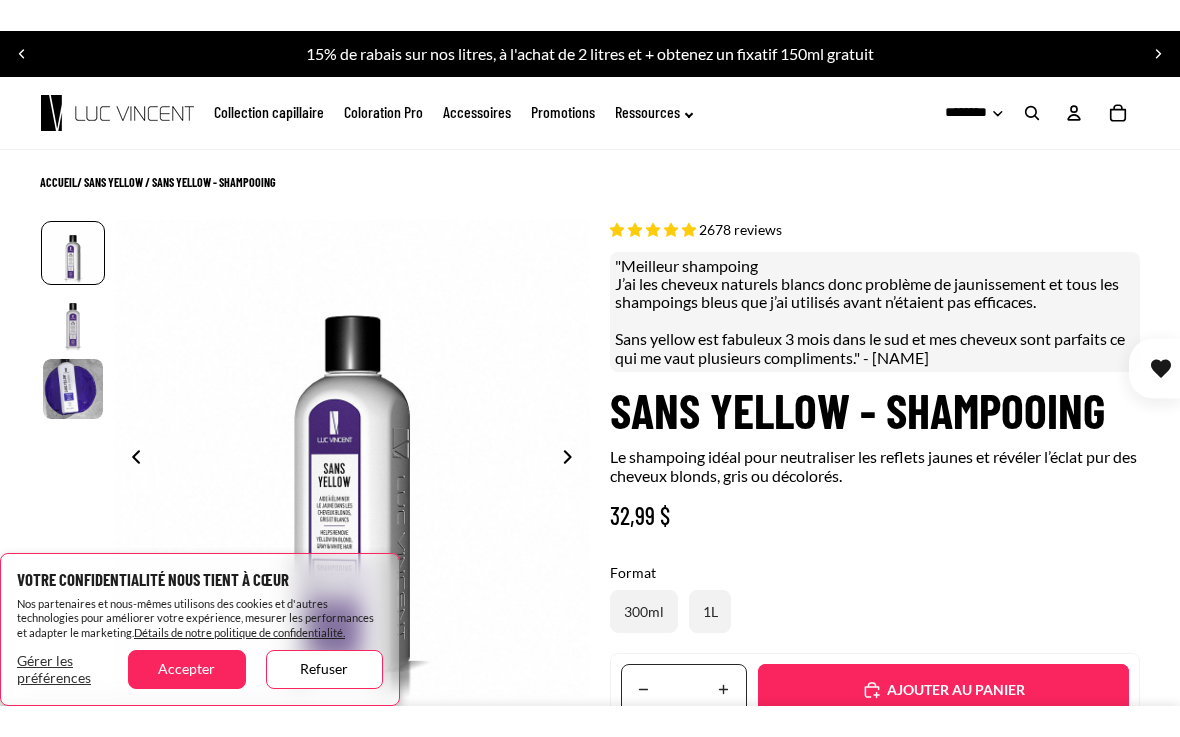 scroll, scrollTop: 0, scrollLeft: 0, axis: both 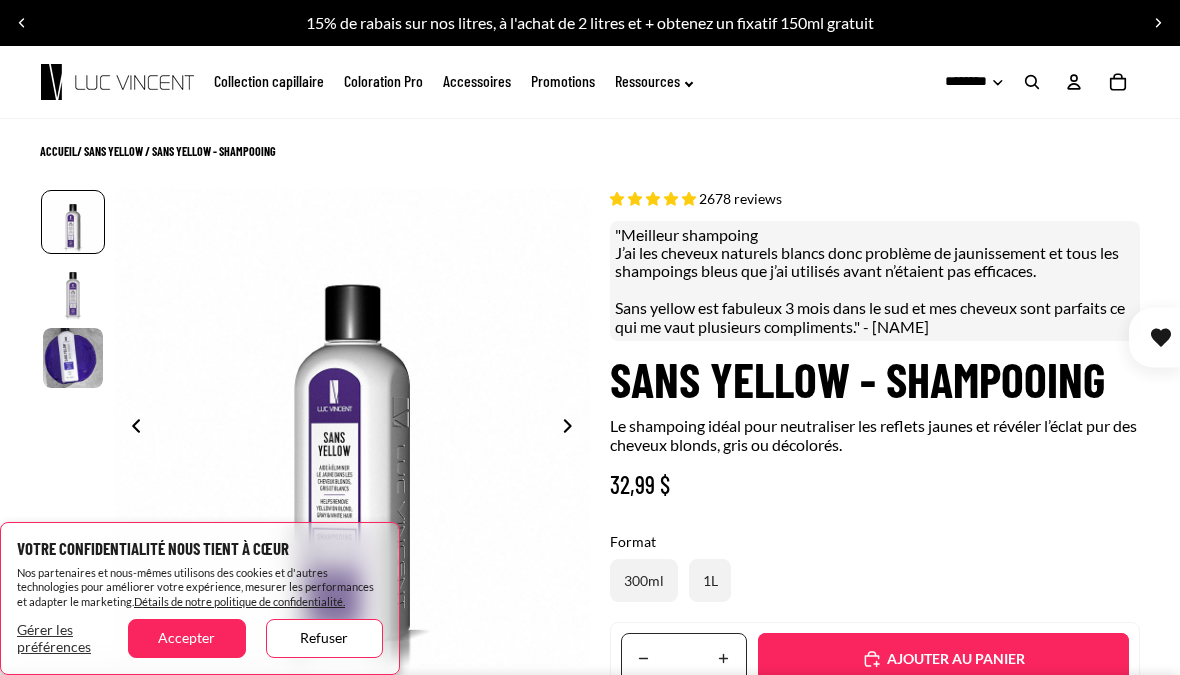 select on "**********" 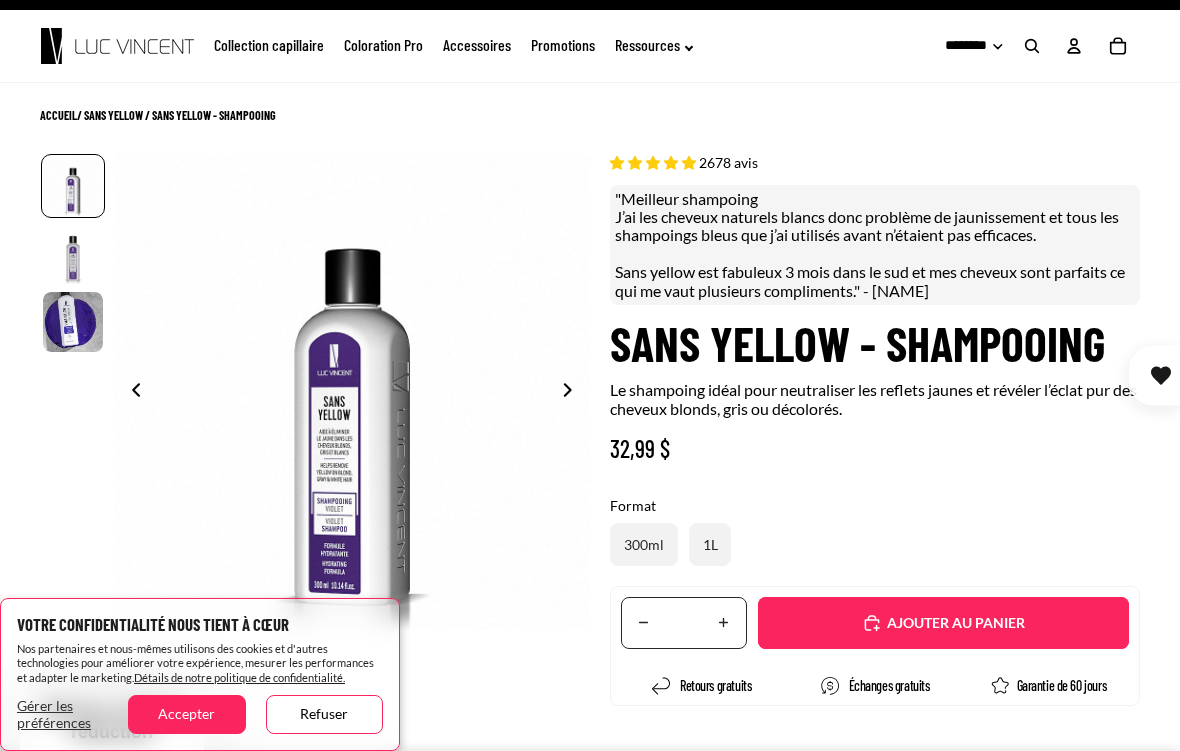 scroll, scrollTop: 43, scrollLeft: 0, axis: vertical 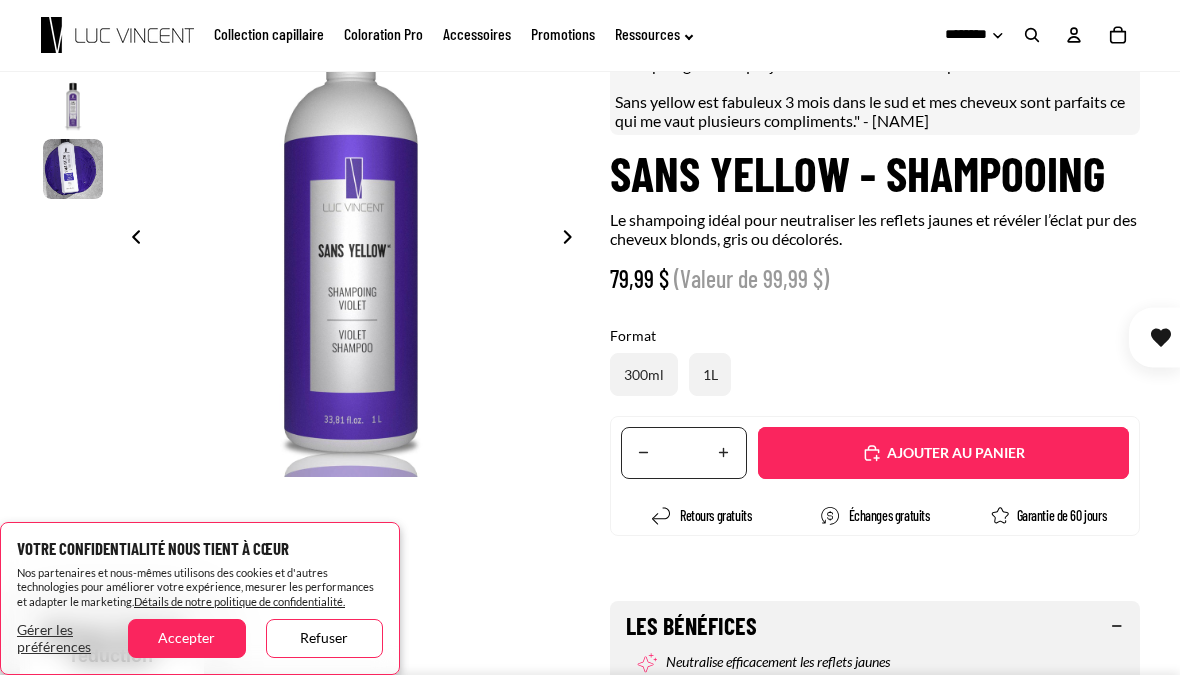 click on "Gérer les préférences" at bounding box center [62, 638] 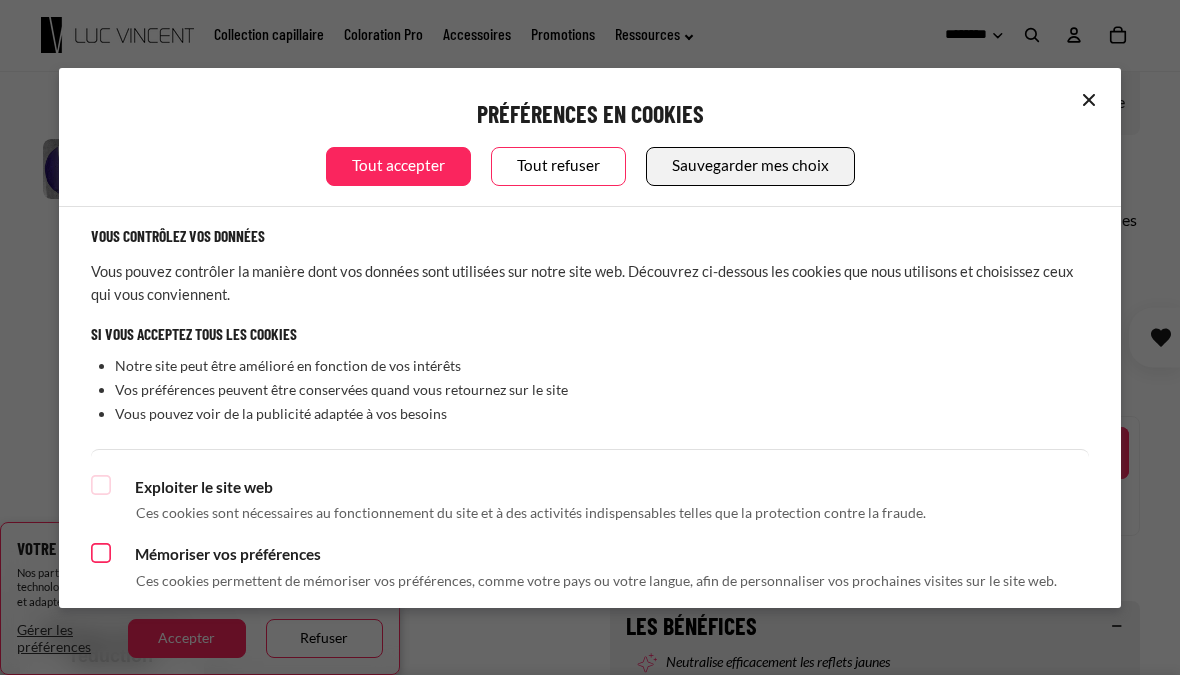 click on "Tout refuser" at bounding box center (558, 166) 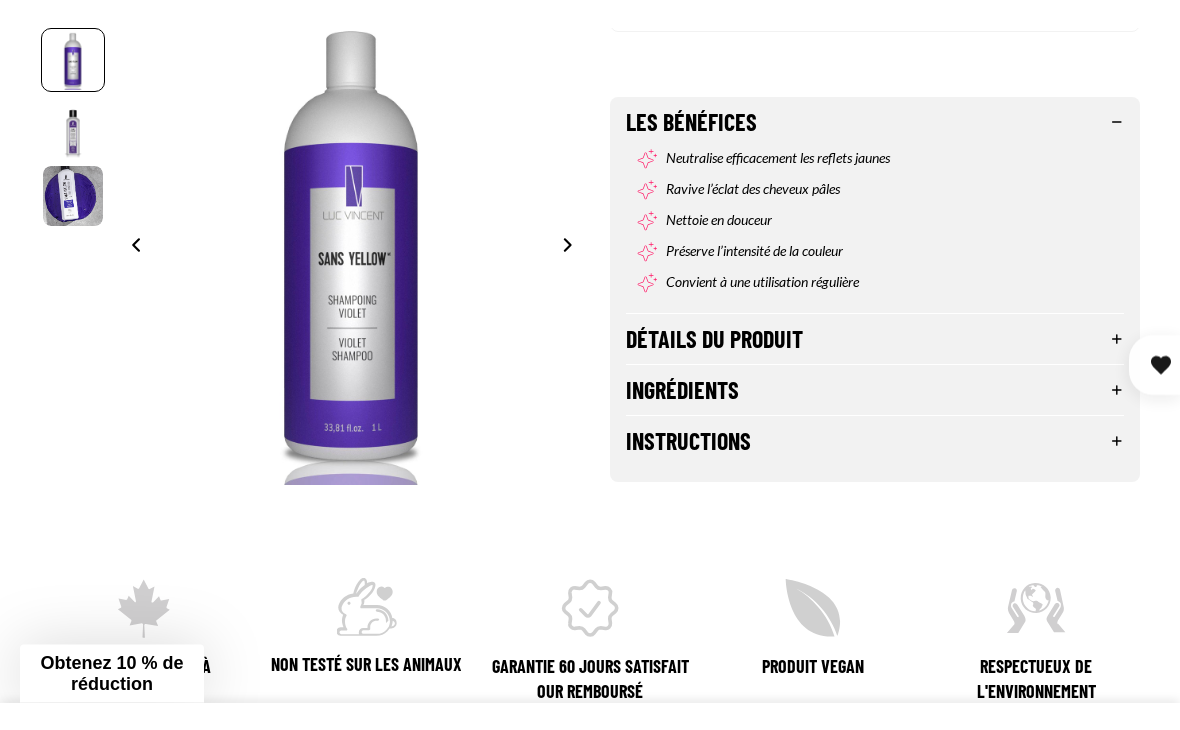 scroll, scrollTop: 738, scrollLeft: 0, axis: vertical 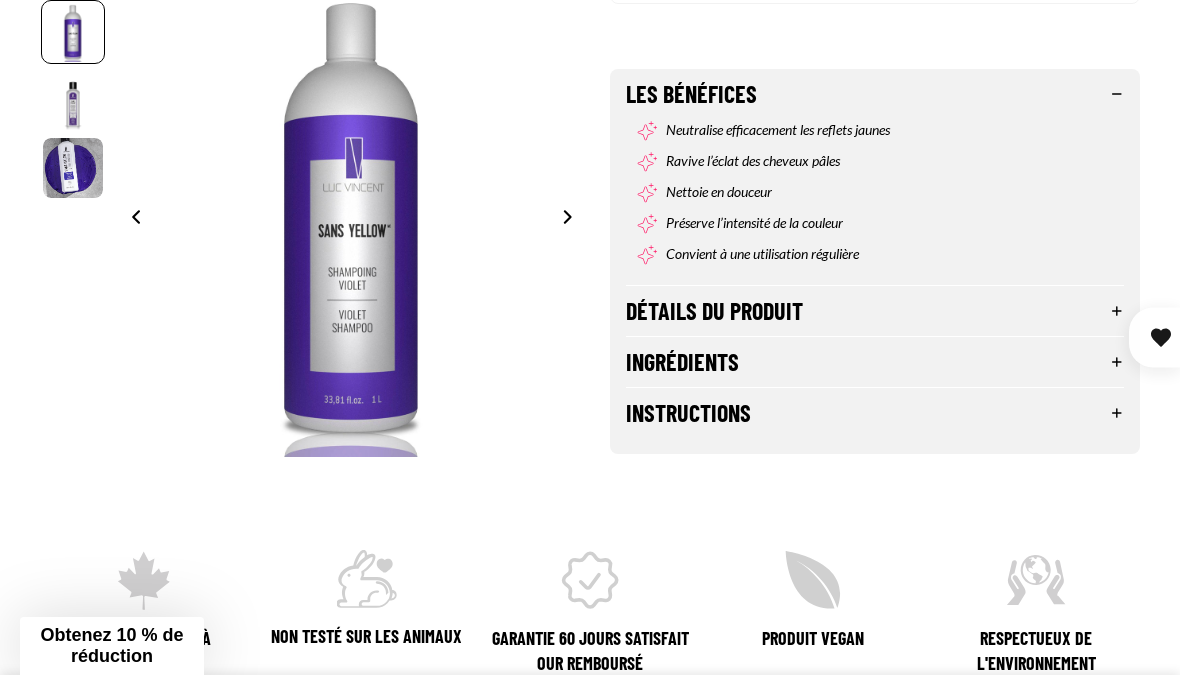 click on "Détails du produit" at bounding box center (875, 311) 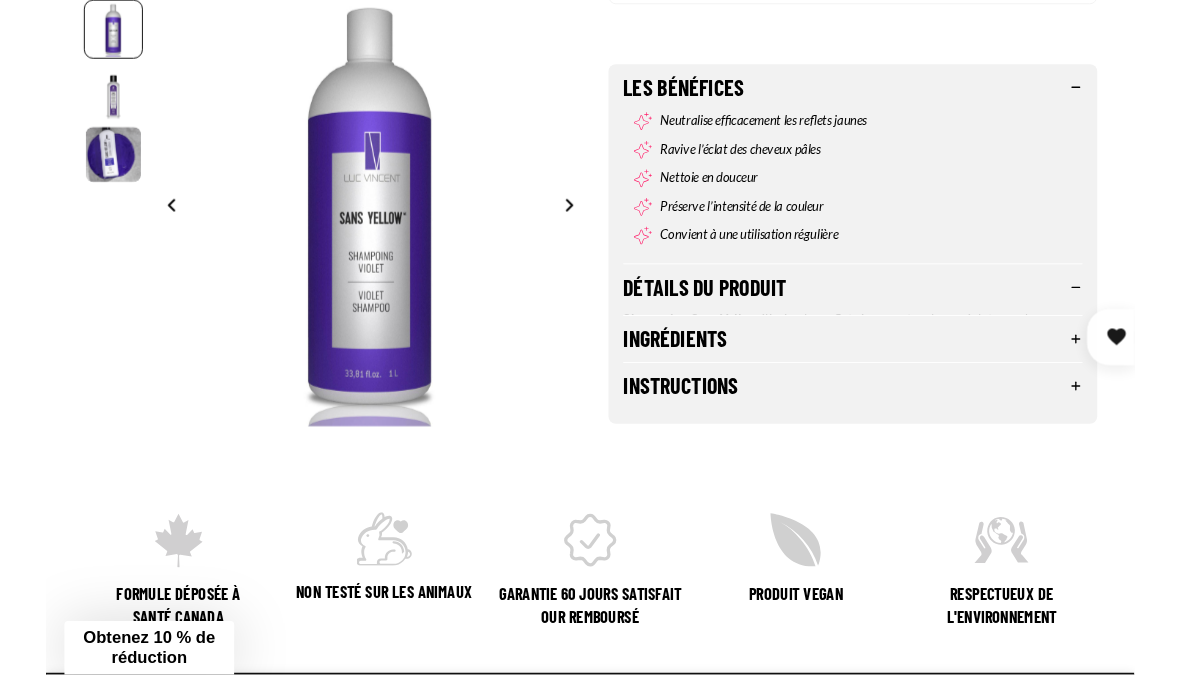 scroll, scrollTop: 738, scrollLeft: 0, axis: vertical 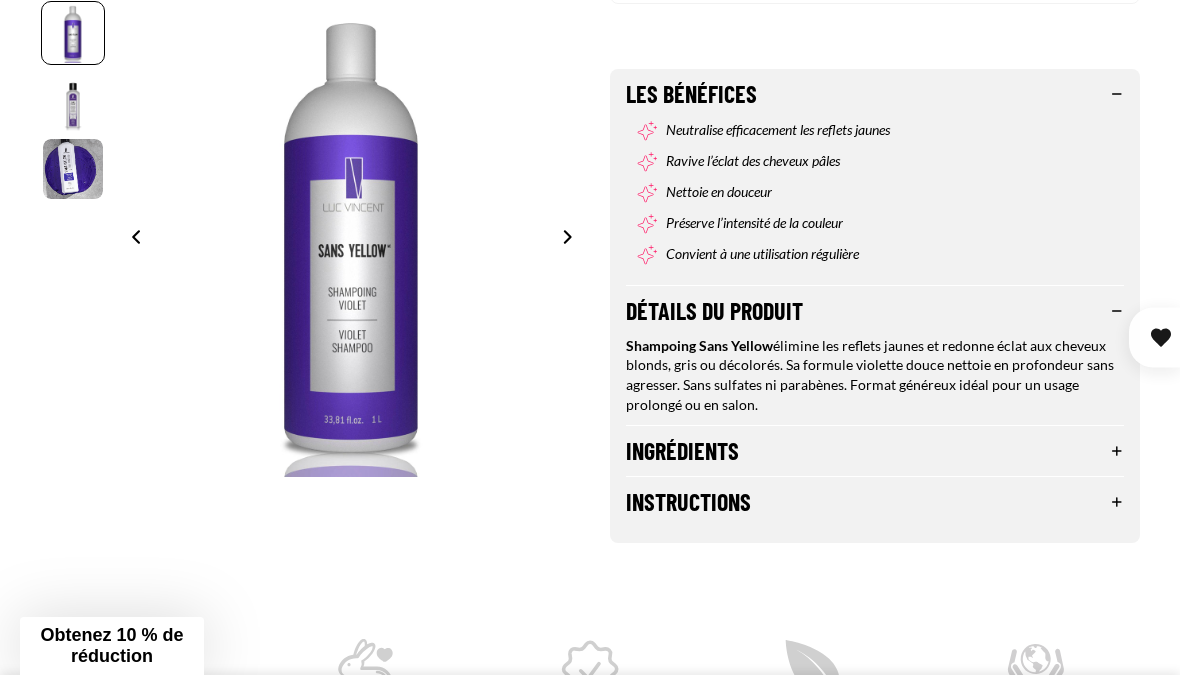 click on "Ingrédients" at bounding box center (875, 451) 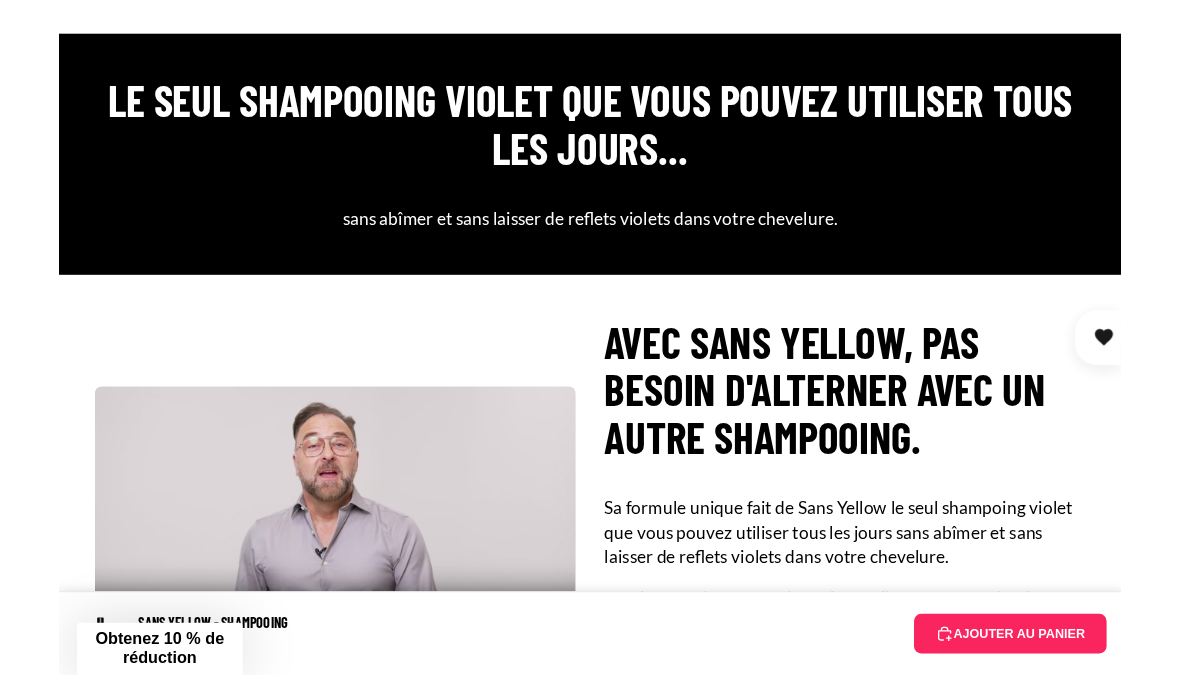 scroll, scrollTop: 1526, scrollLeft: 0, axis: vertical 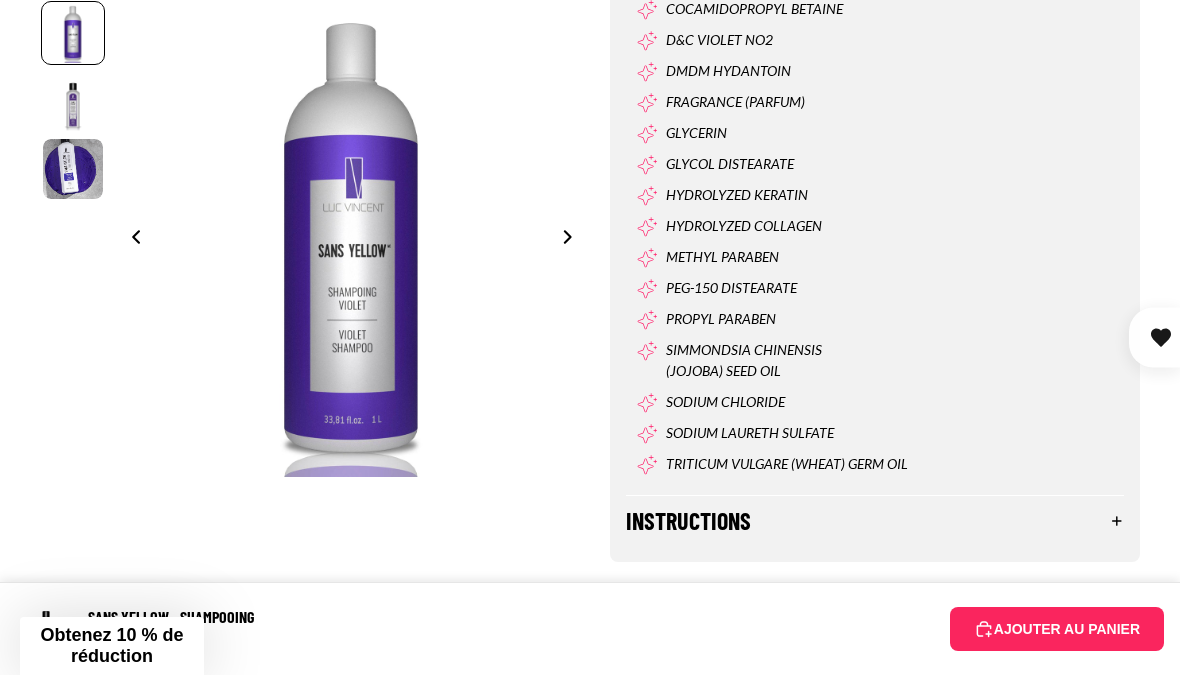 click on "Instructions" at bounding box center [875, 521] 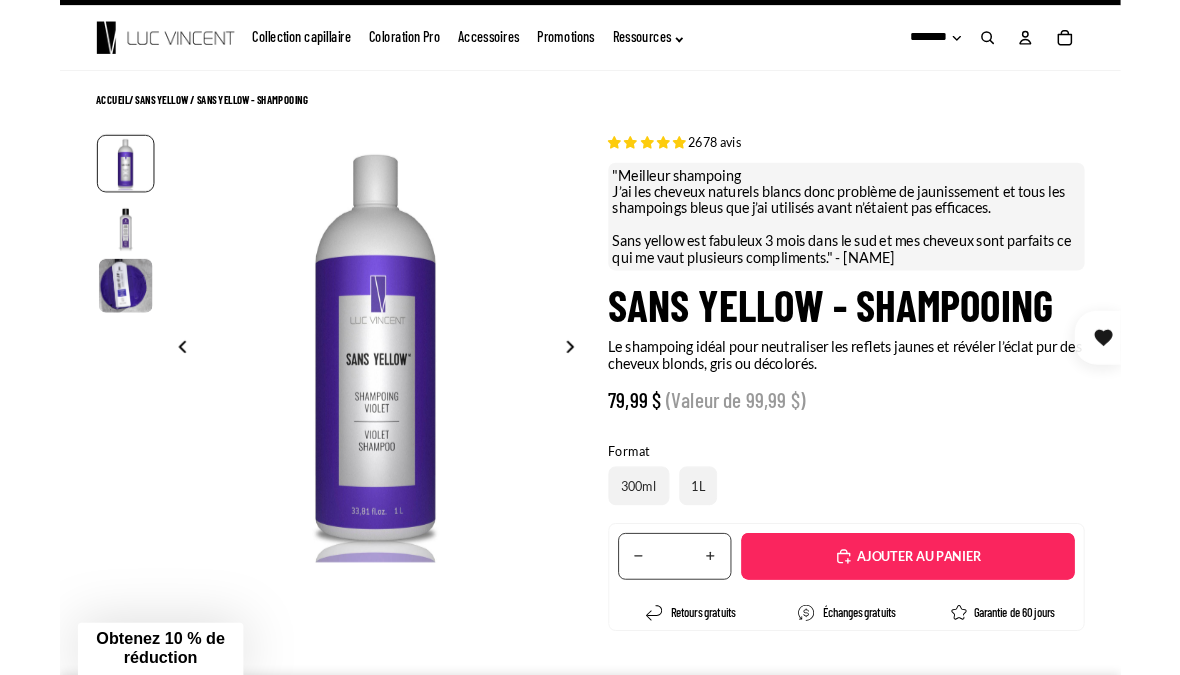 scroll, scrollTop: 37, scrollLeft: 0, axis: vertical 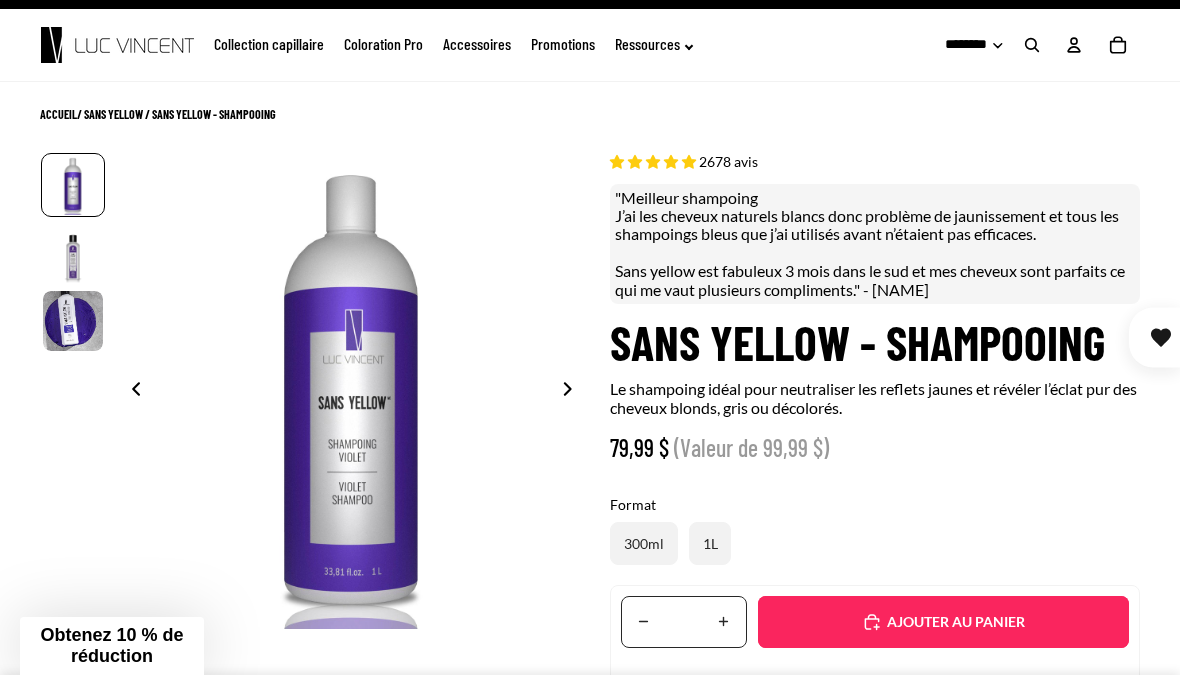 click on "Ajouté" at bounding box center [943, 622] 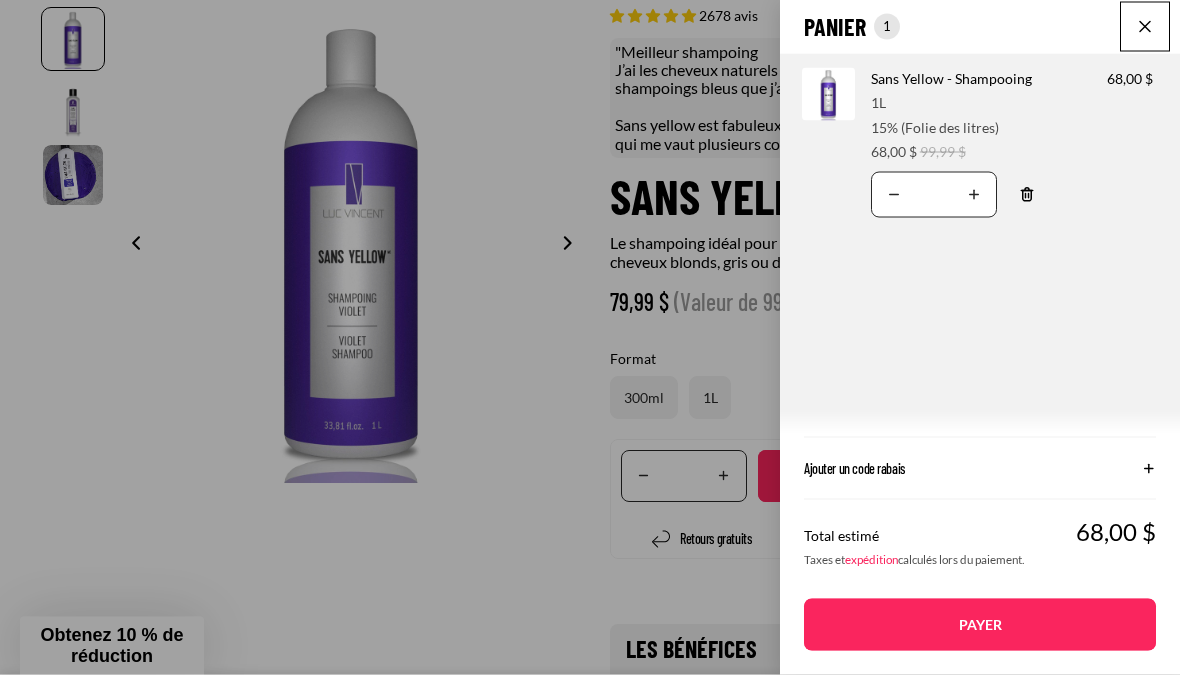scroll, scrollTop: 183, scrollLeft: 0, axis: vertical 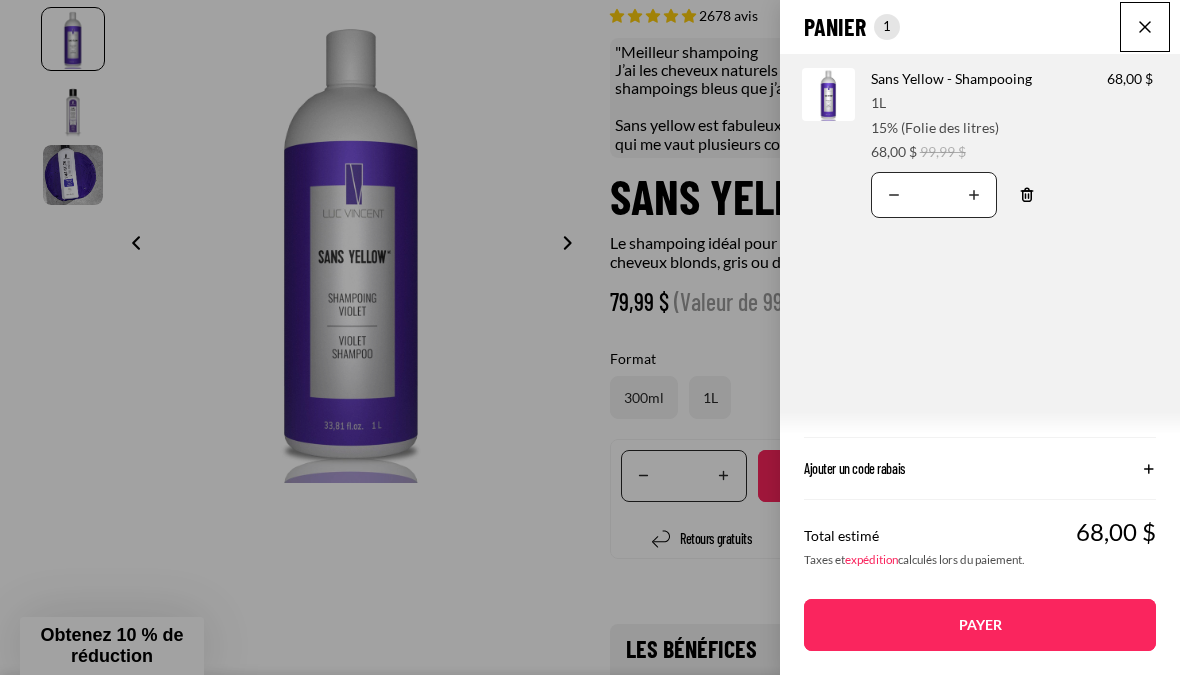 click at bounding box center [1145, 27] 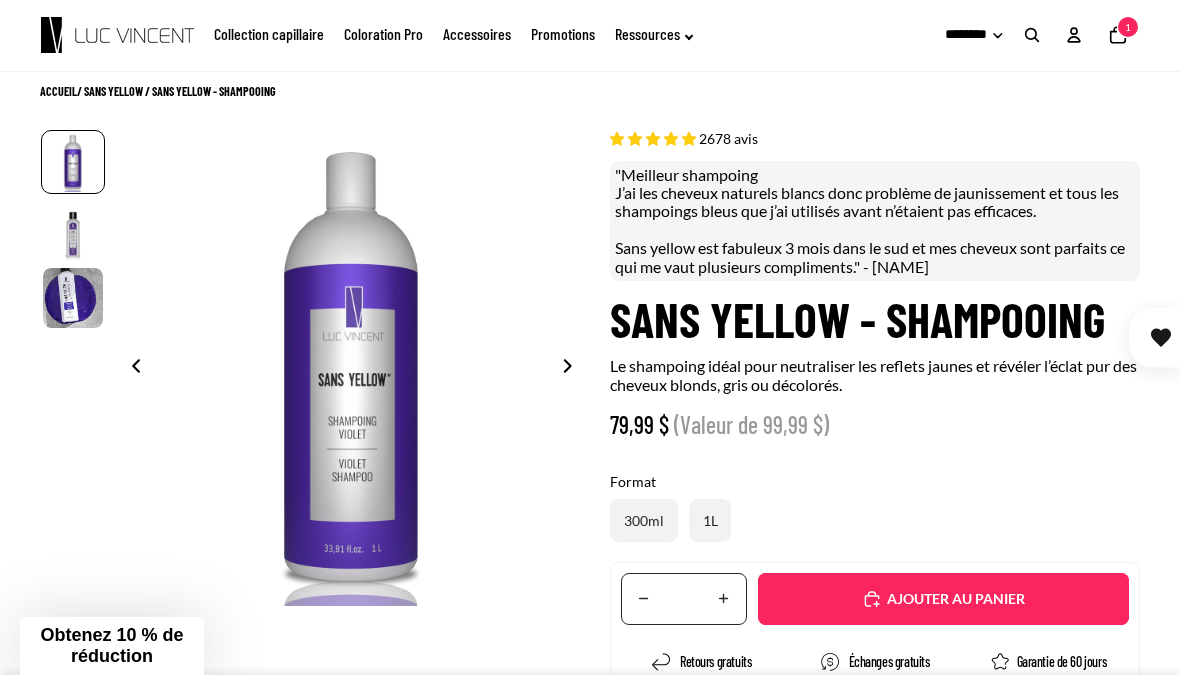 scroll, scrollTop: 59, scrollLeft: 0, axis: vertical 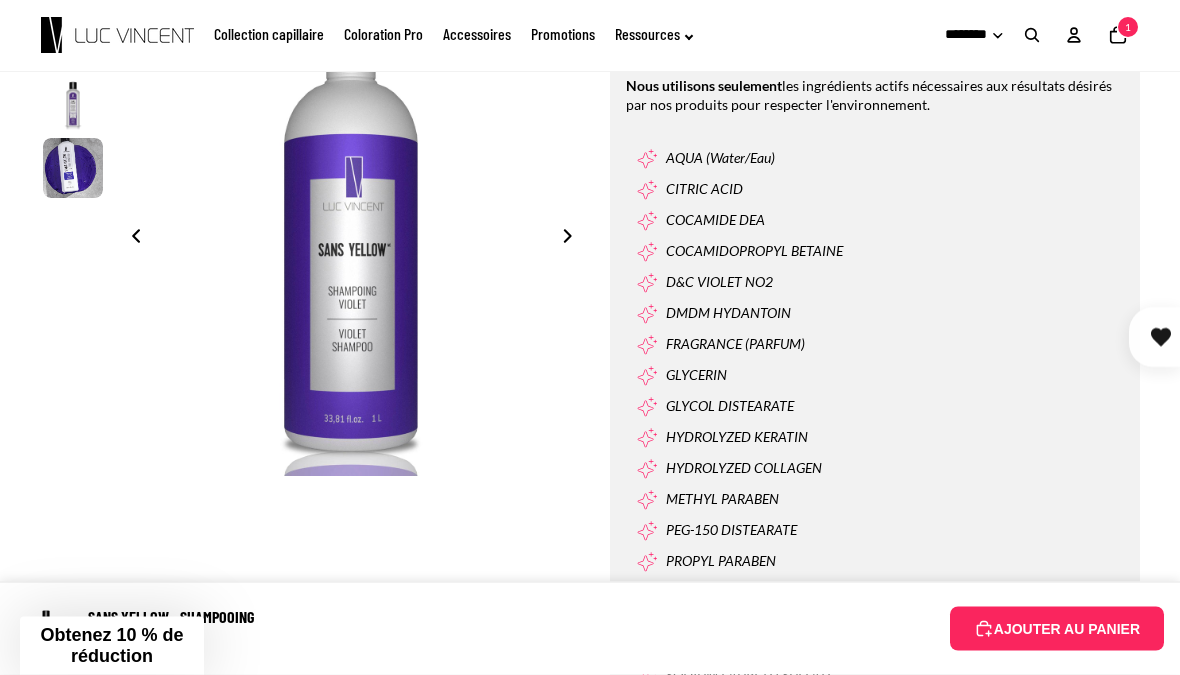 click at bounding box center (130, 239) 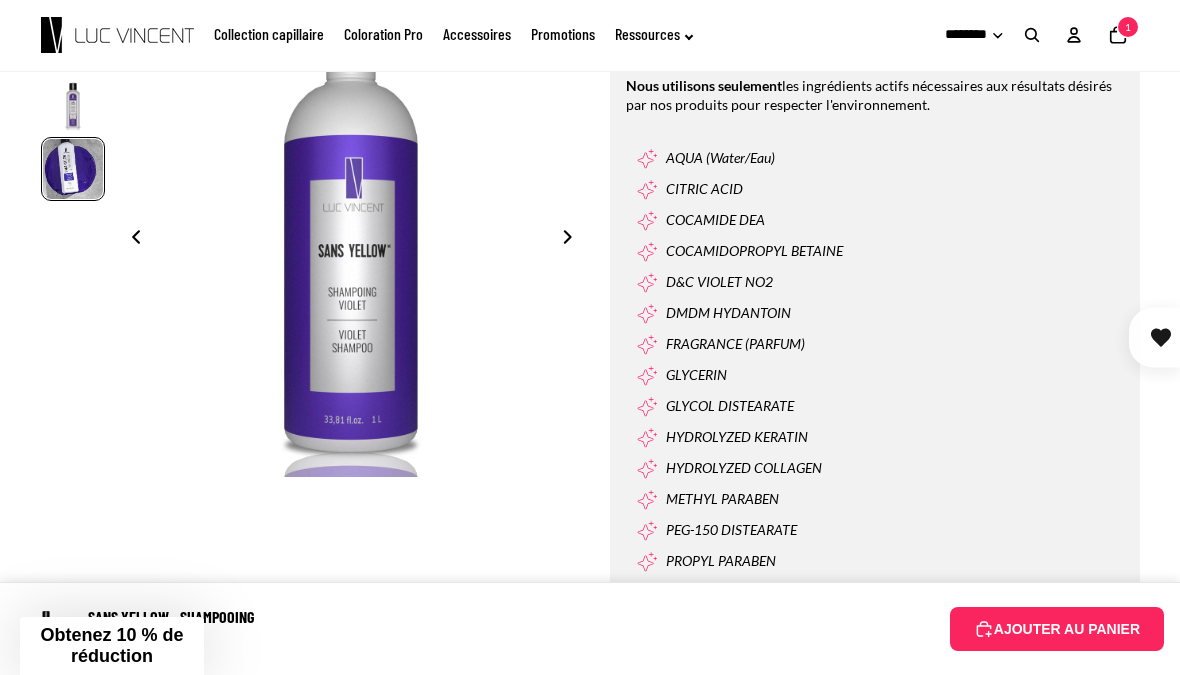 scroll, scrollTop: 0, scrollLeft: 0, axis: both 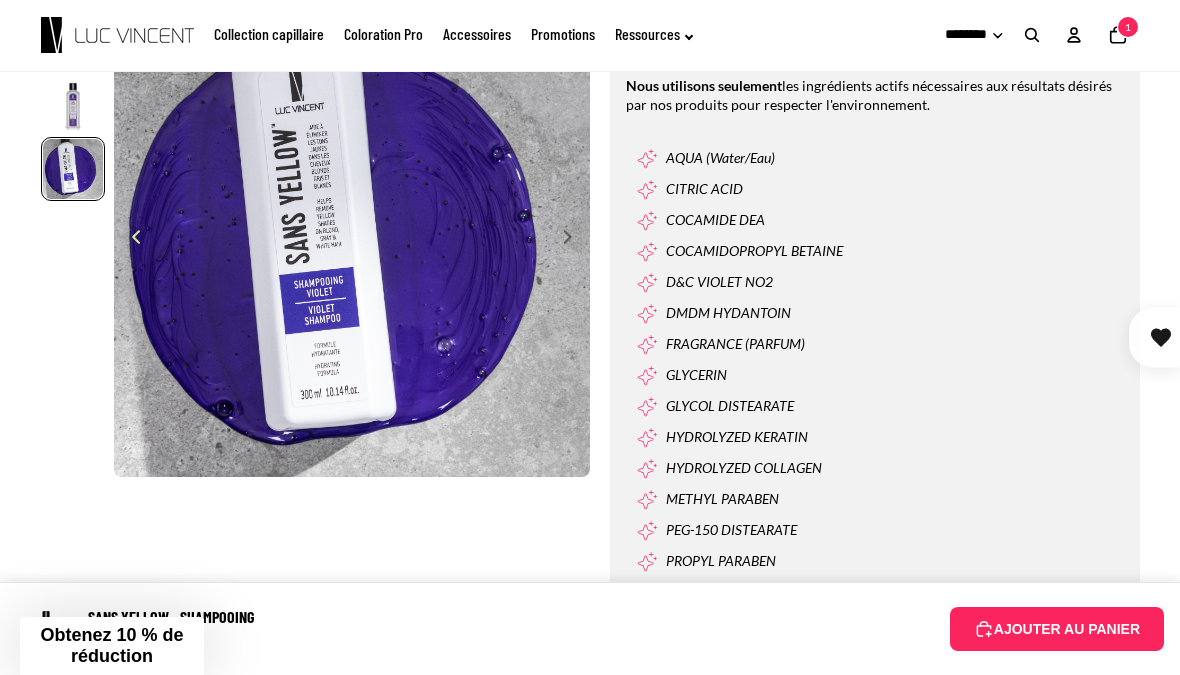 click at bounding box center [130, 239] 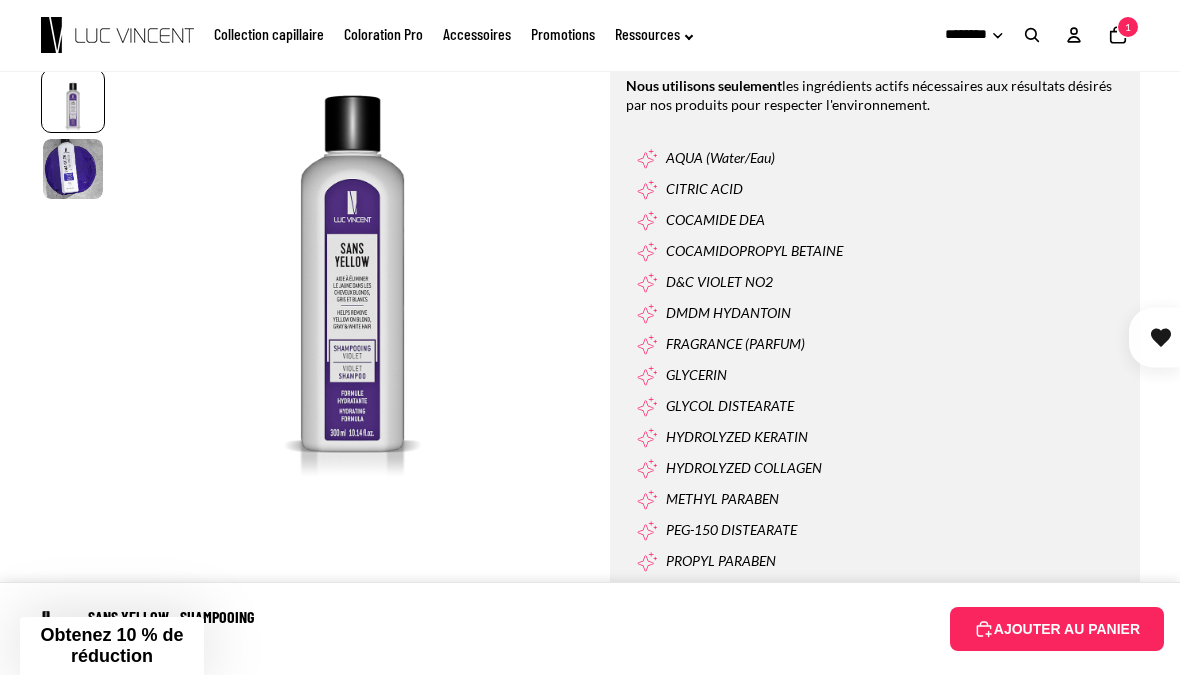 scroll, scrollTop: 0, scrollLeft: 477, axis: horizontal 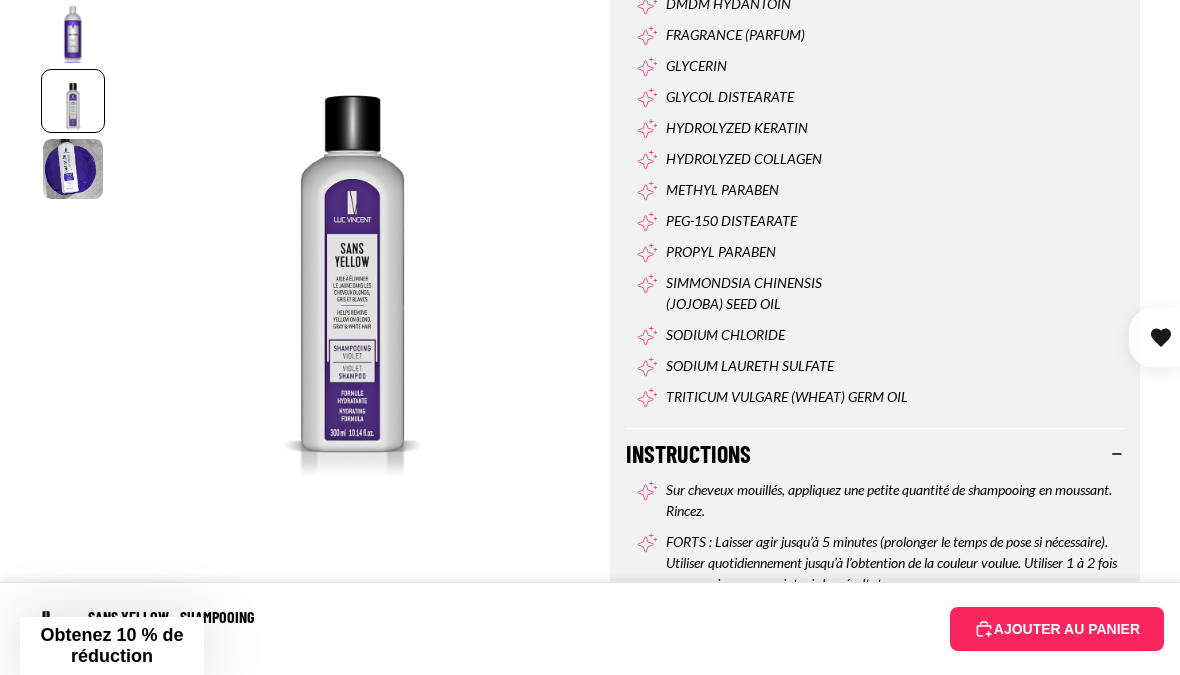 click 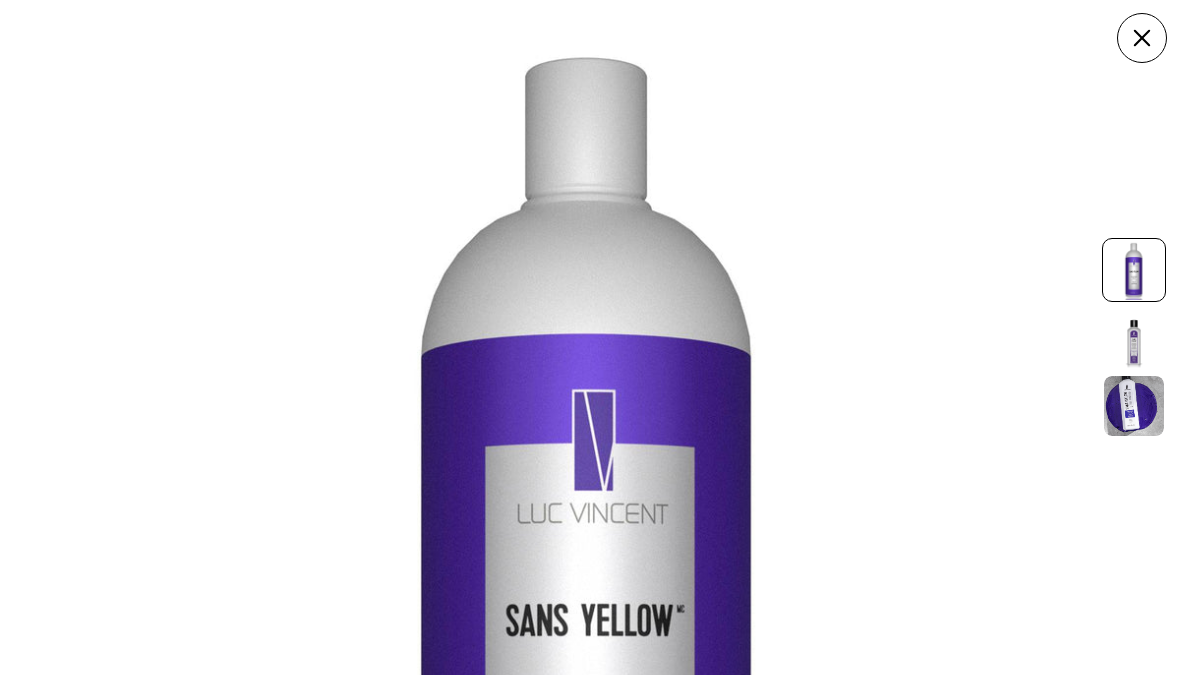 scroll, scrollTop: 1180, scrollLeft: 0, axis: vertical 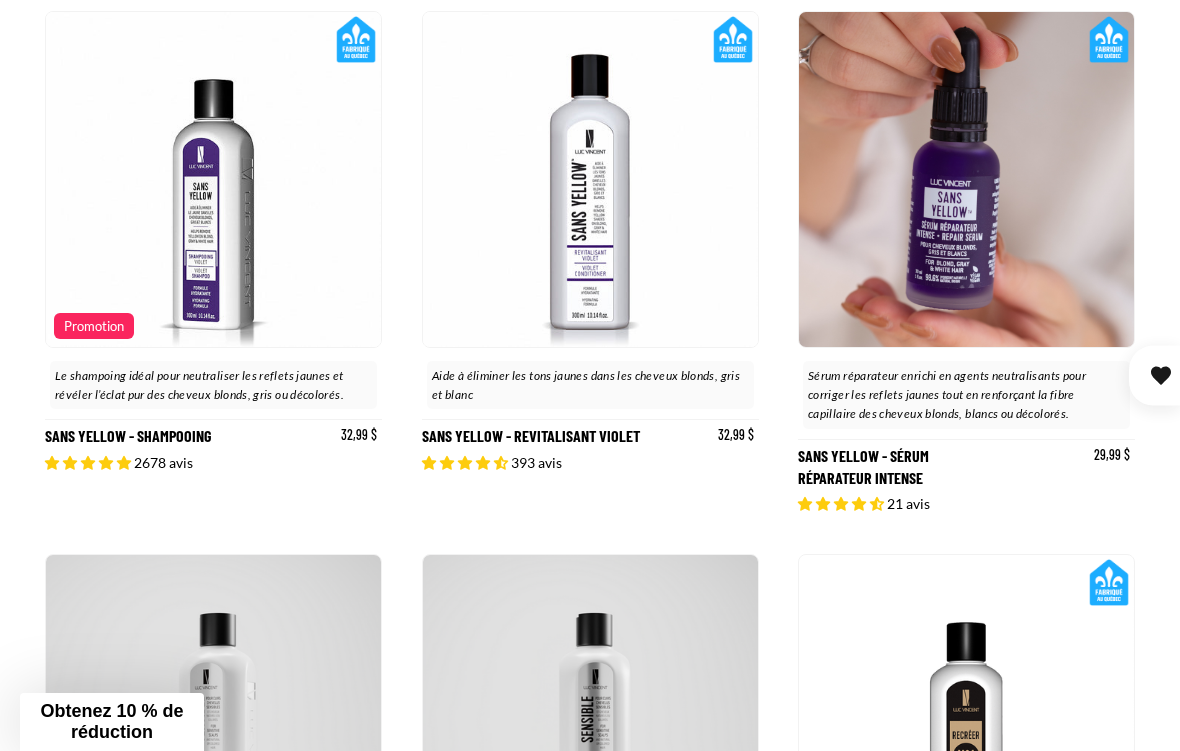 click 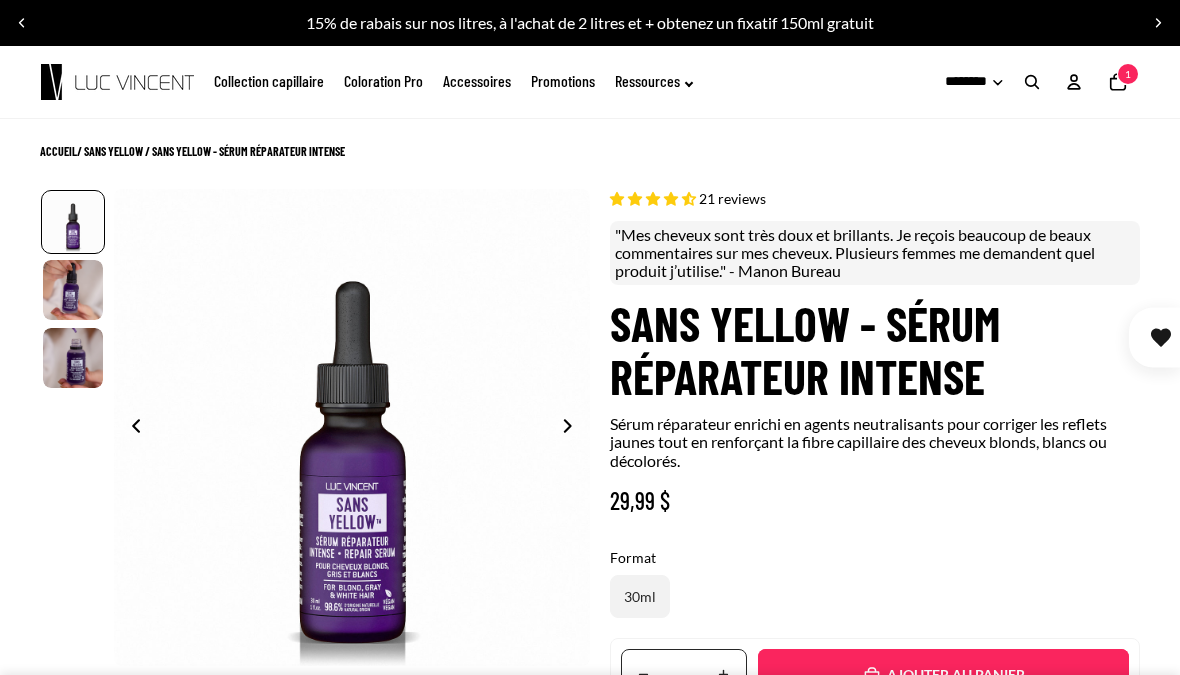 scroll, scrollTop: 0, scrollLeft: 0, axis: both 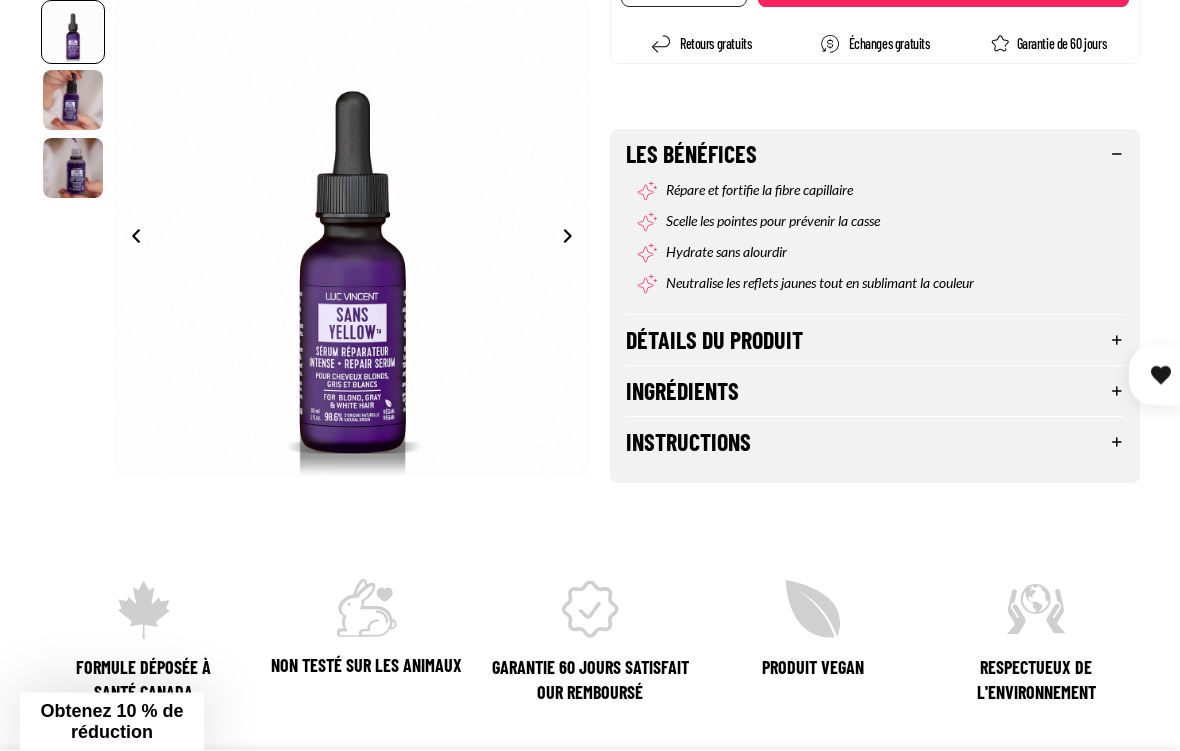 click on "Détails du produit" at bounding box center [875, 341] 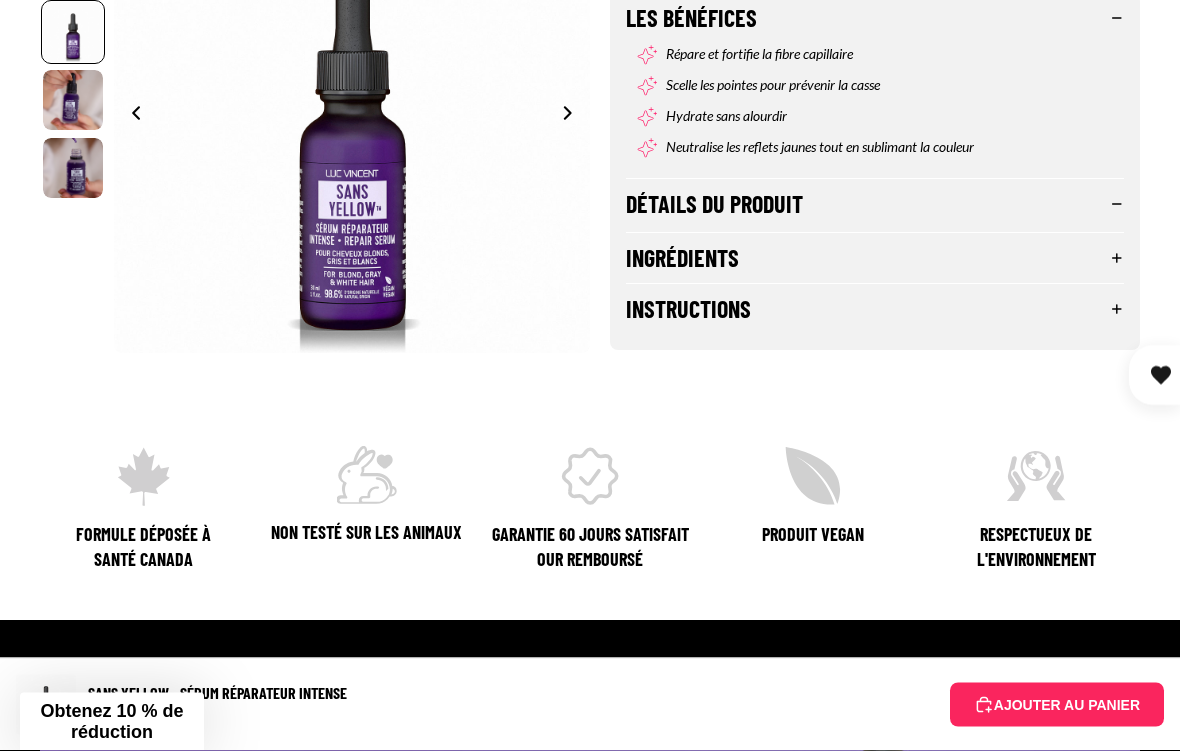 scroll, scrollTop: 830, scrollLeft: 0, axis: vertical 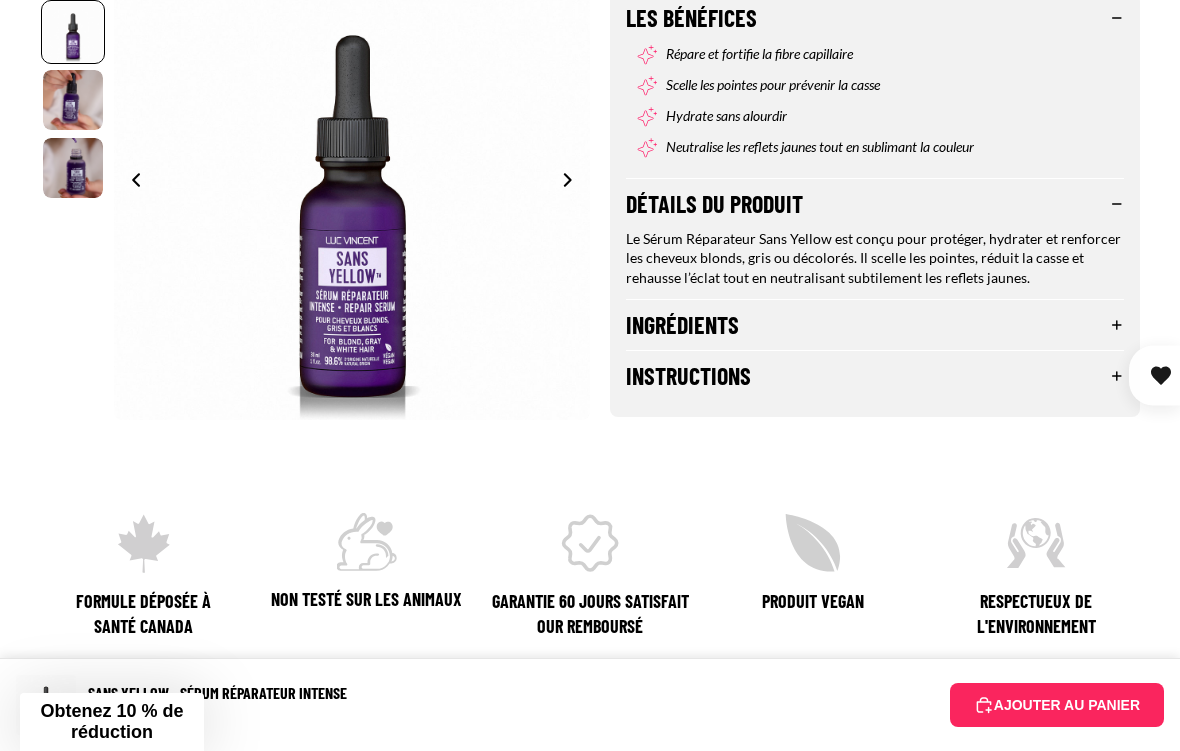 click on "Ingrédients" at bounding box center [875, 325] 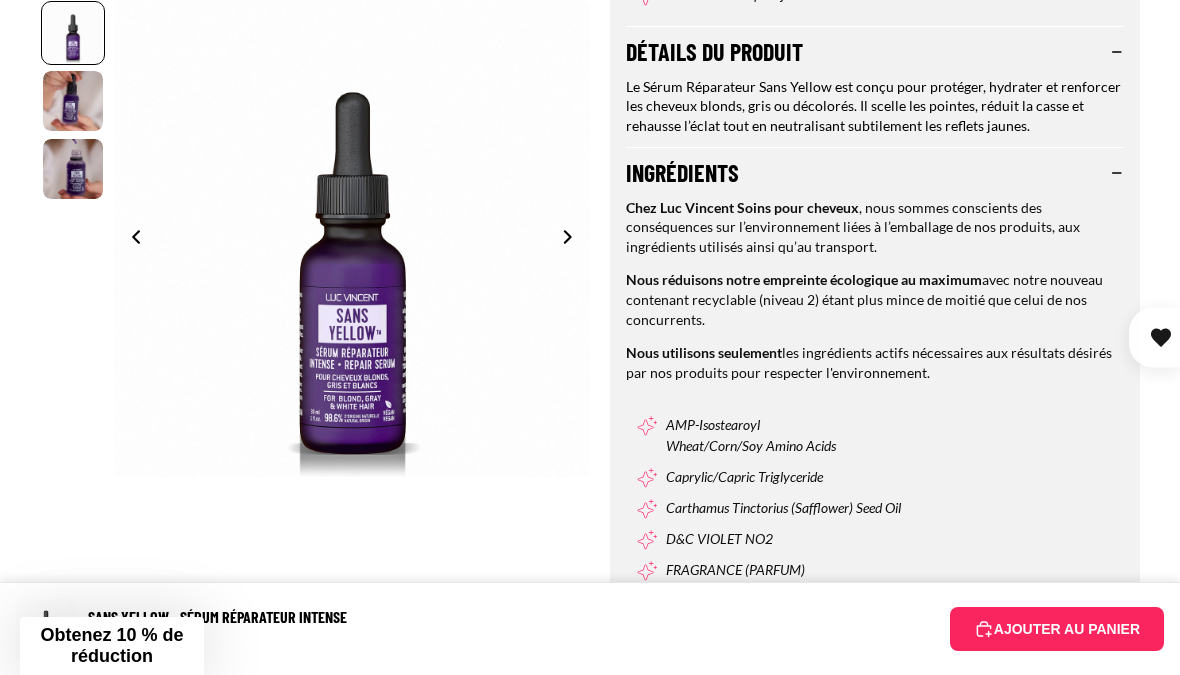 scroll, scrollTop: 973, scrollLeft: 0, axis: vertical 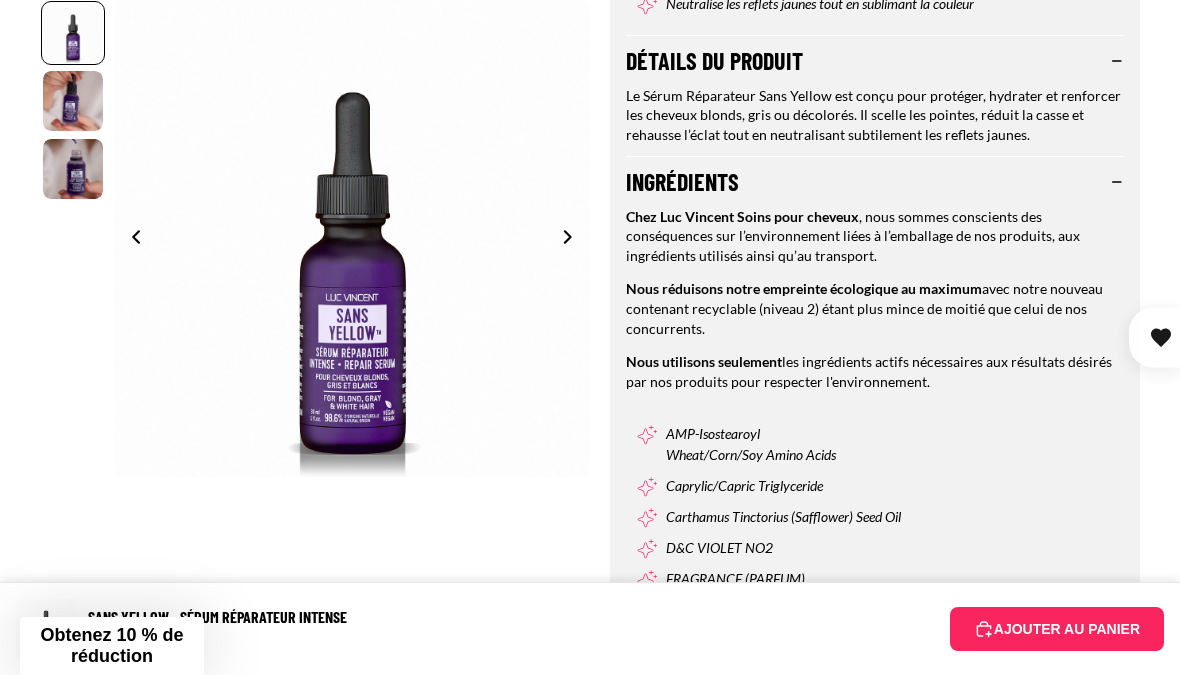 click on "AJOUTER AU PANIER" at bounding box center (1057, 629) 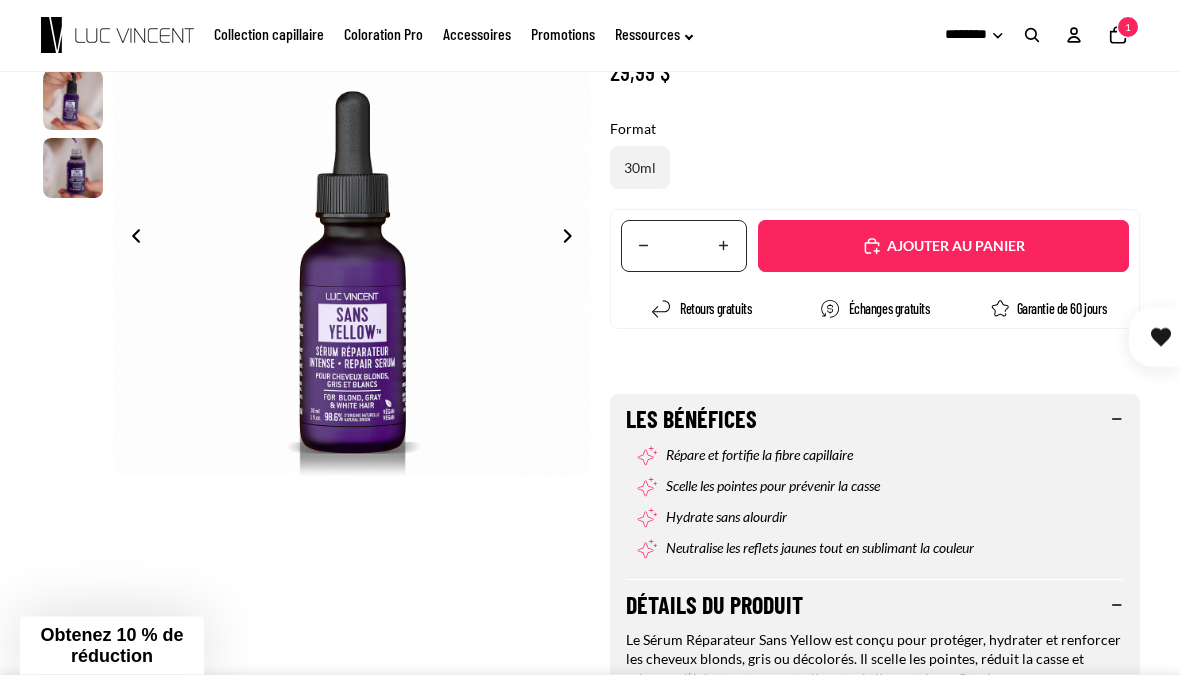 scroll, scrollTop: 319, scrollLeft: 0, axis: vertical 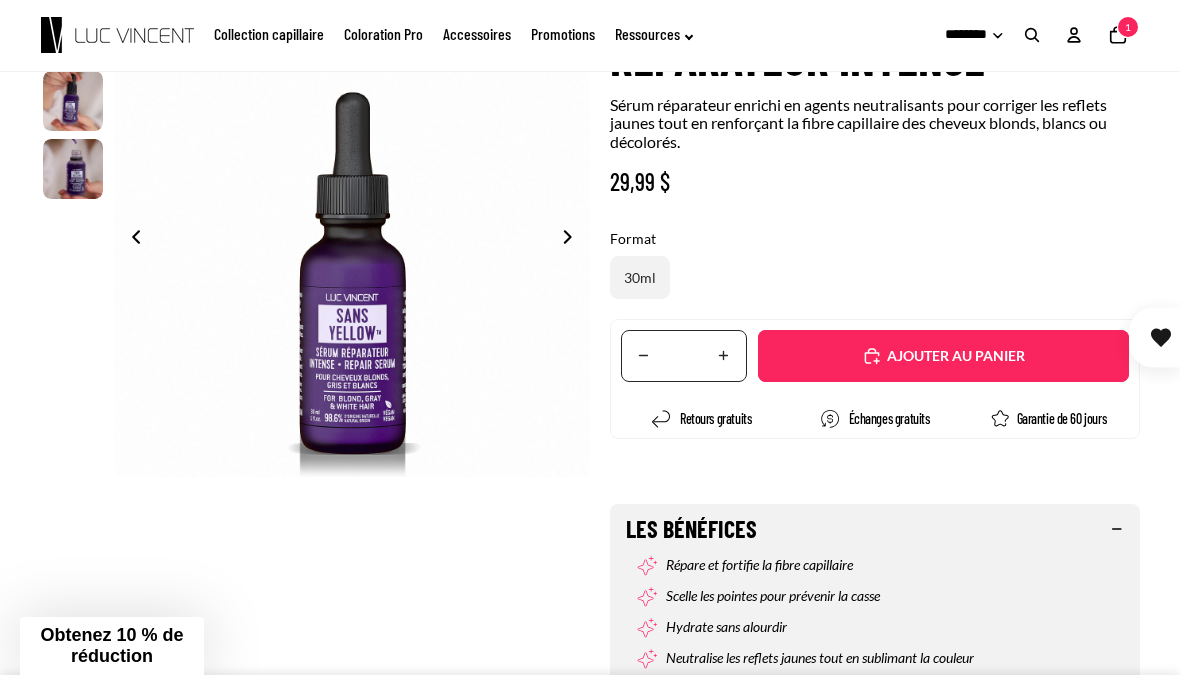 click on "Ajouté" at bounding box center (953, 356) 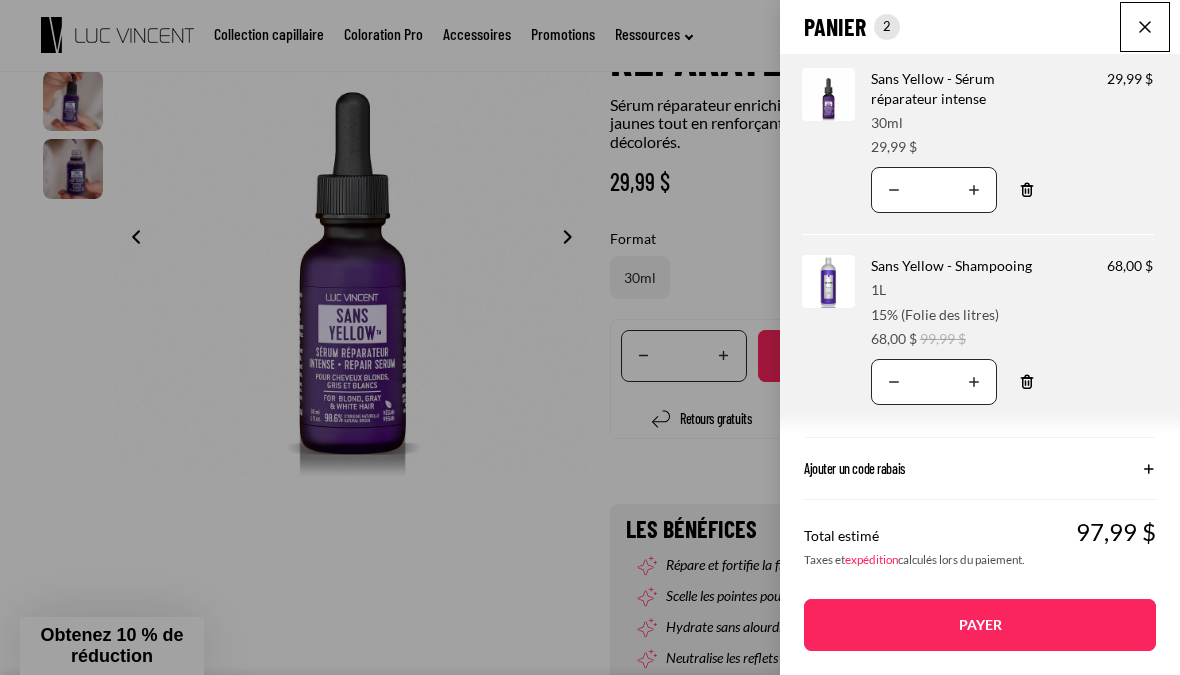 click on "Panier
Nombre total d'articles dans le panier: 2
2
2
Total du panier
97,99CAD
Image de produit
Informations sur le produit
Quantité
Nombre total de produits
Sans Yellow - Sérum réparateur intense
Format: 30ml Prix 29,99 $" 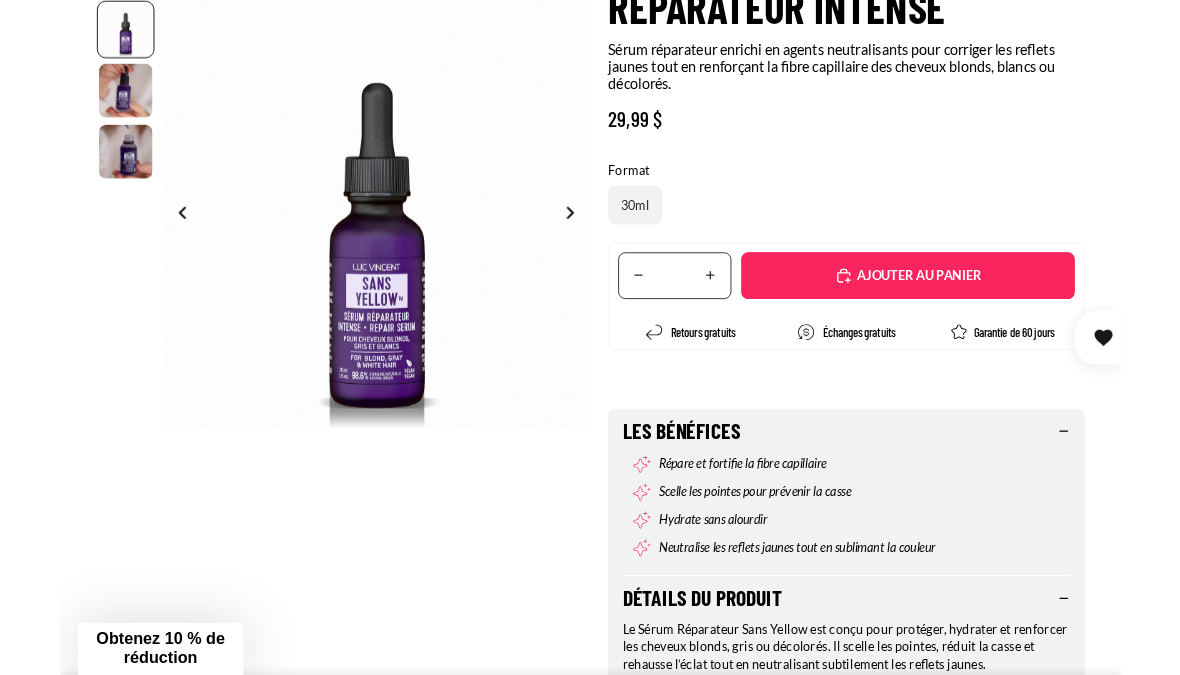 scroll, scrollTop: 367, scrollLeft: 0, axis: vertical 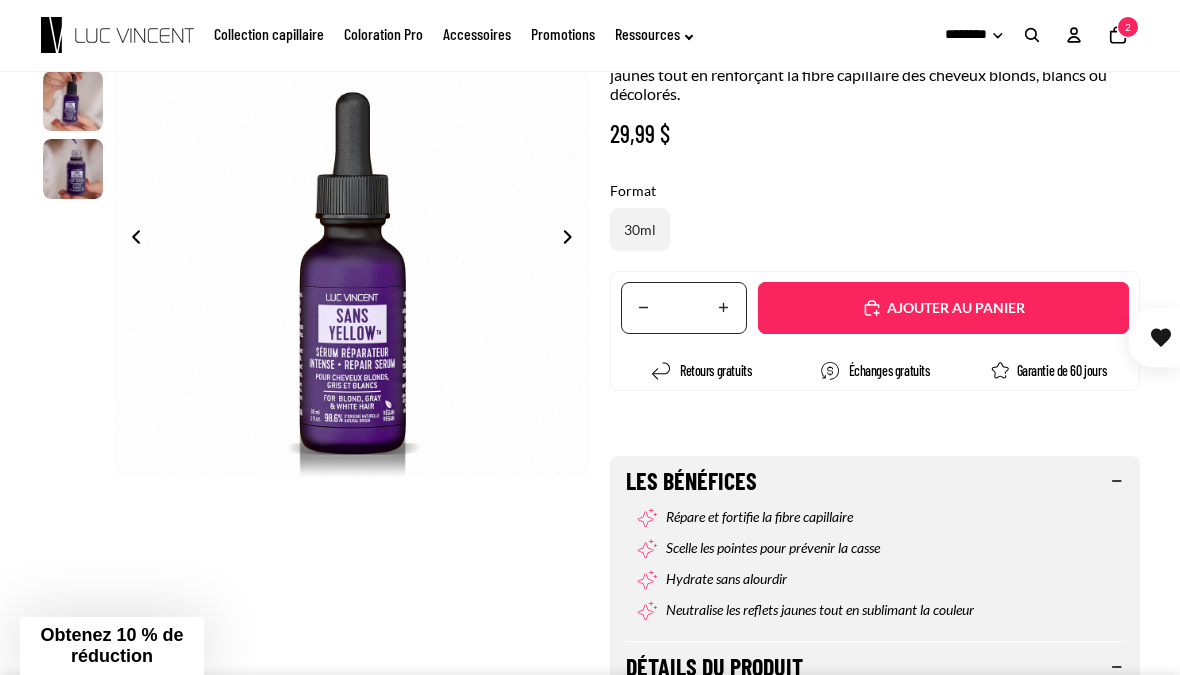 click on "Obtenez 10 % de réduction" at bounding box center [111, 645] 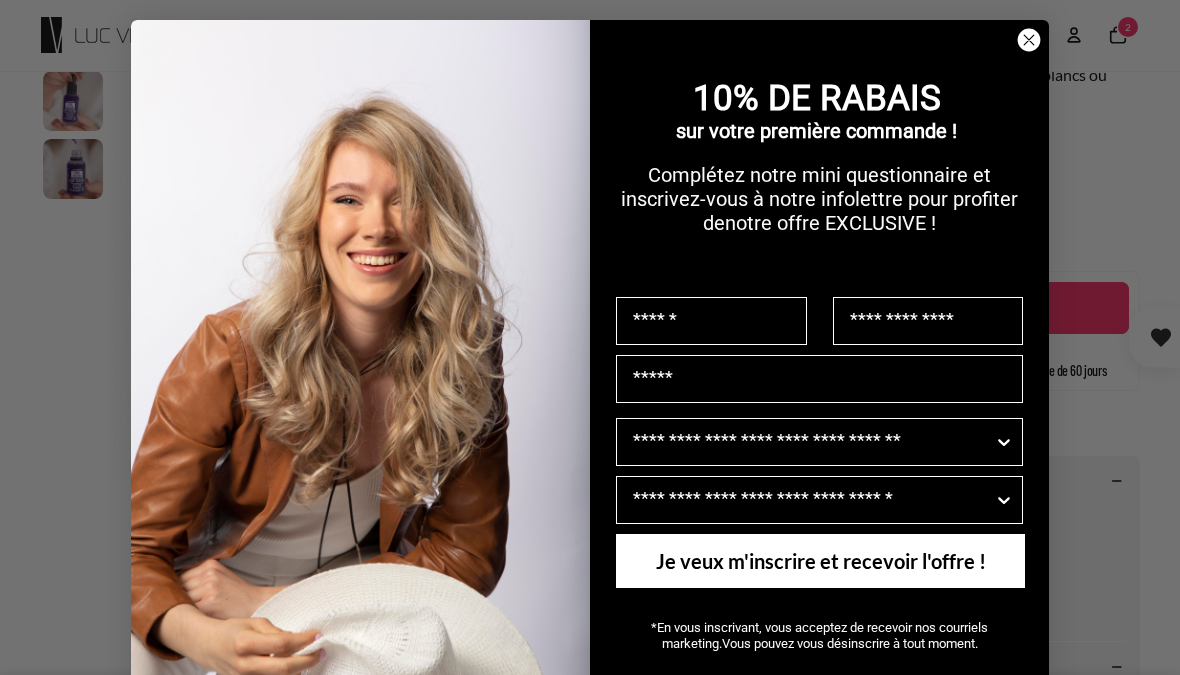 click at bounding box center (711, 321) 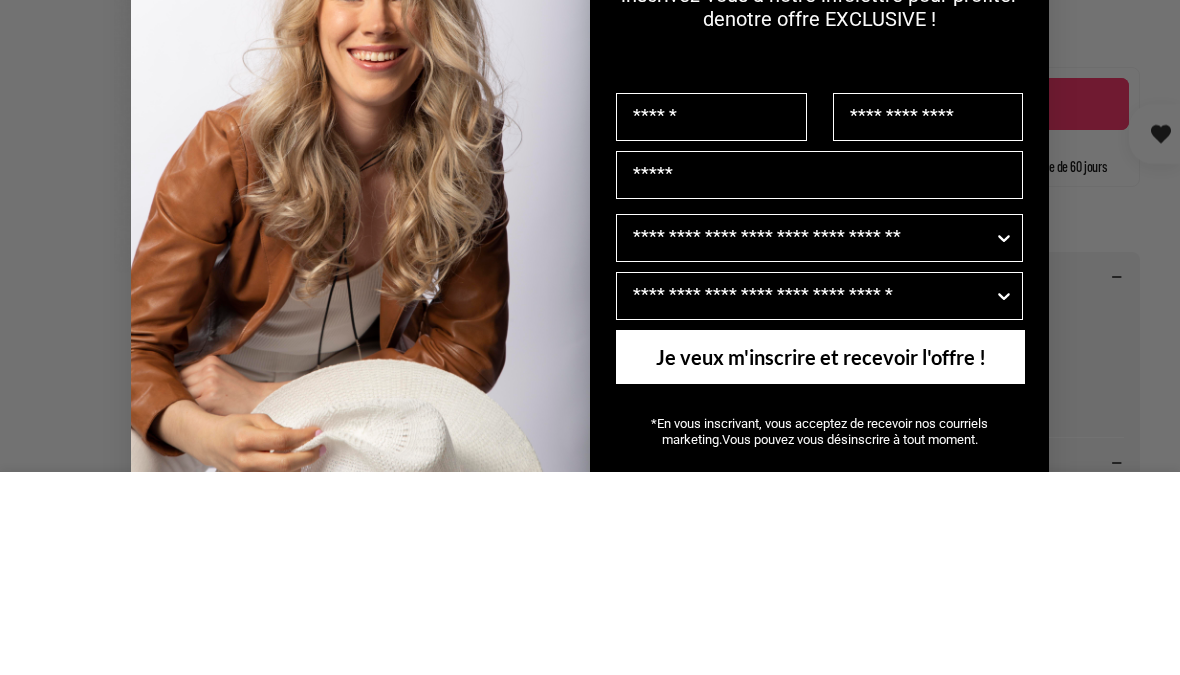 type on "*******" 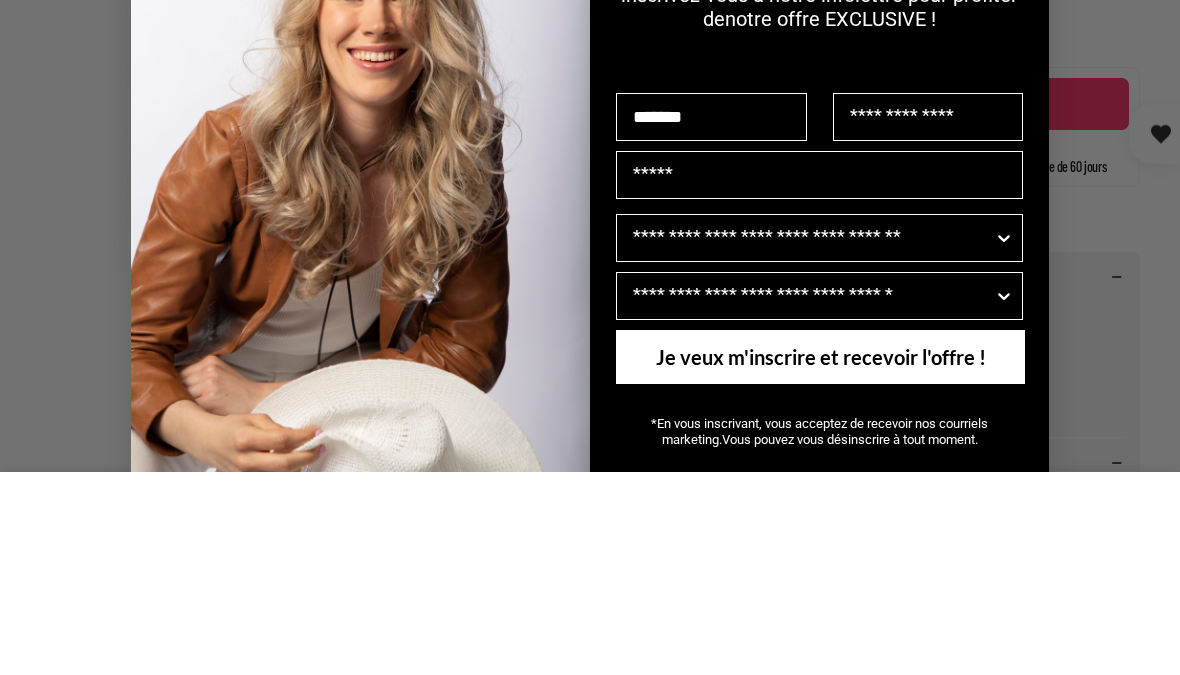 type on "********" 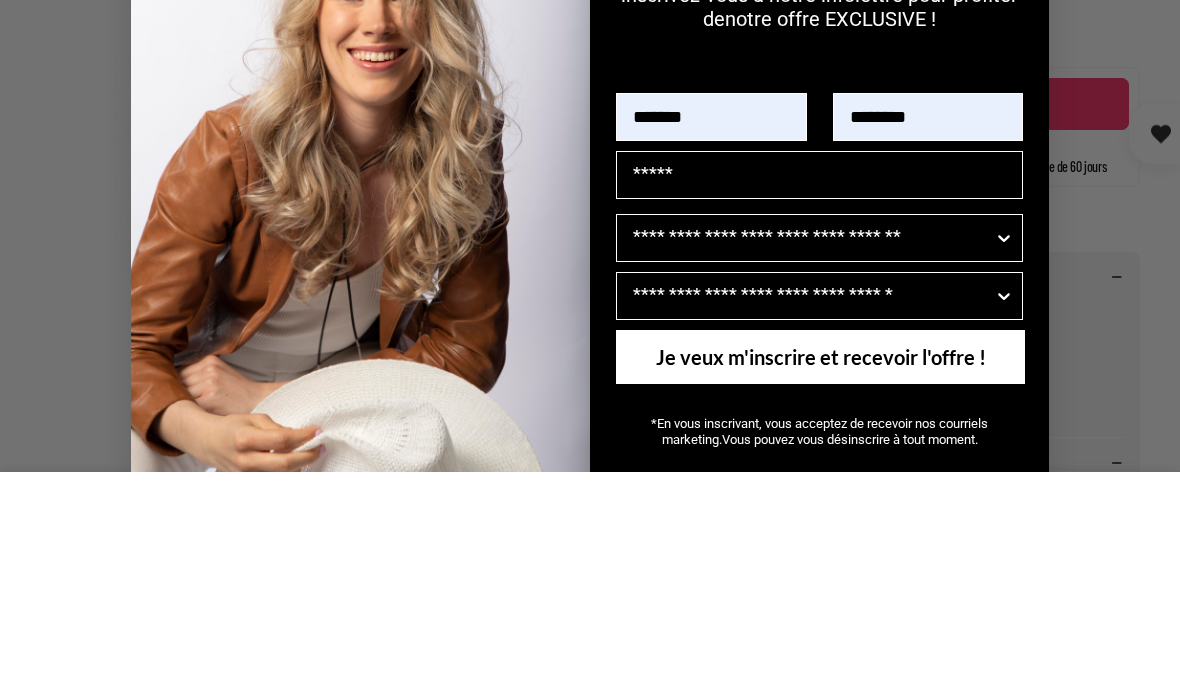 type on "**********" 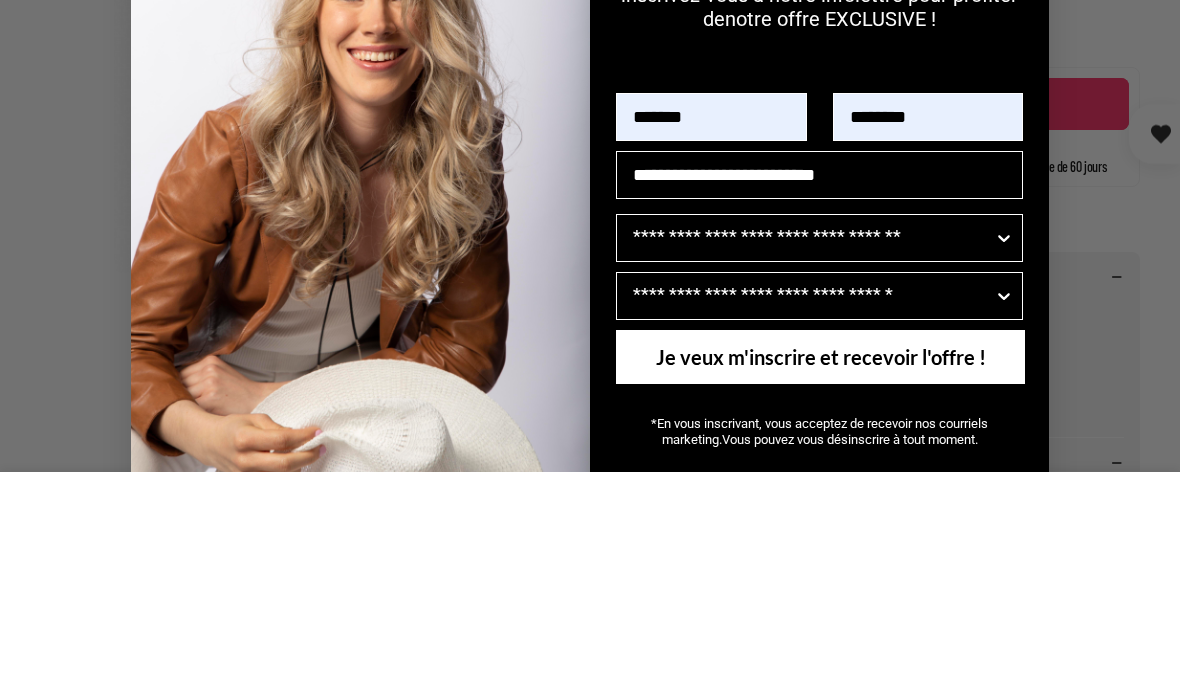 scroll, scrollTop: 571, scrollLeft: 0, axis: vertical 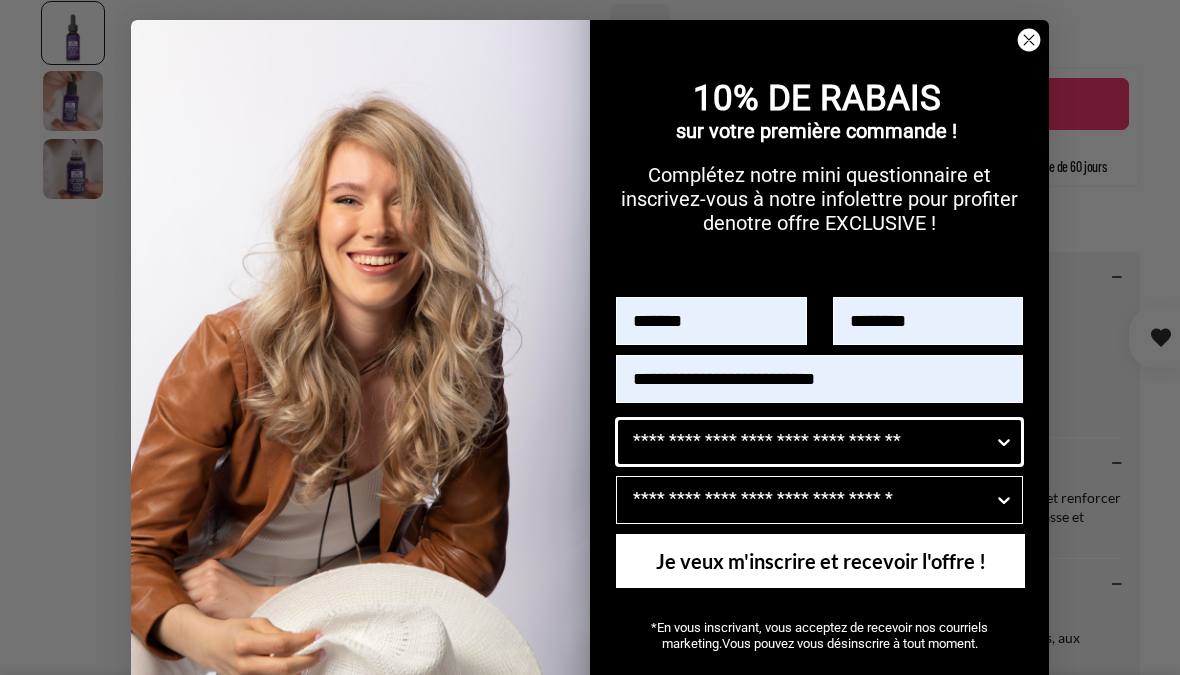 click on "Quelle est votre couleur de cheveux ?" at bounding box center [813, 442] 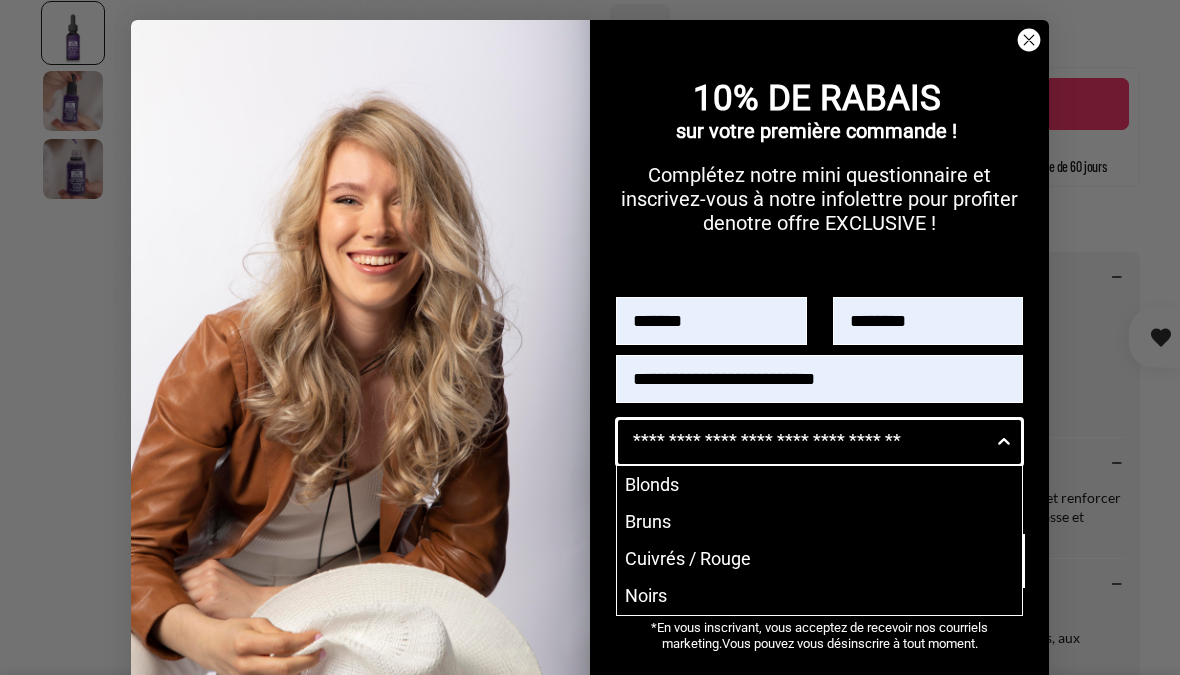 scroll, scrollTop: 570, scrollLeft: 0, axis: vertical 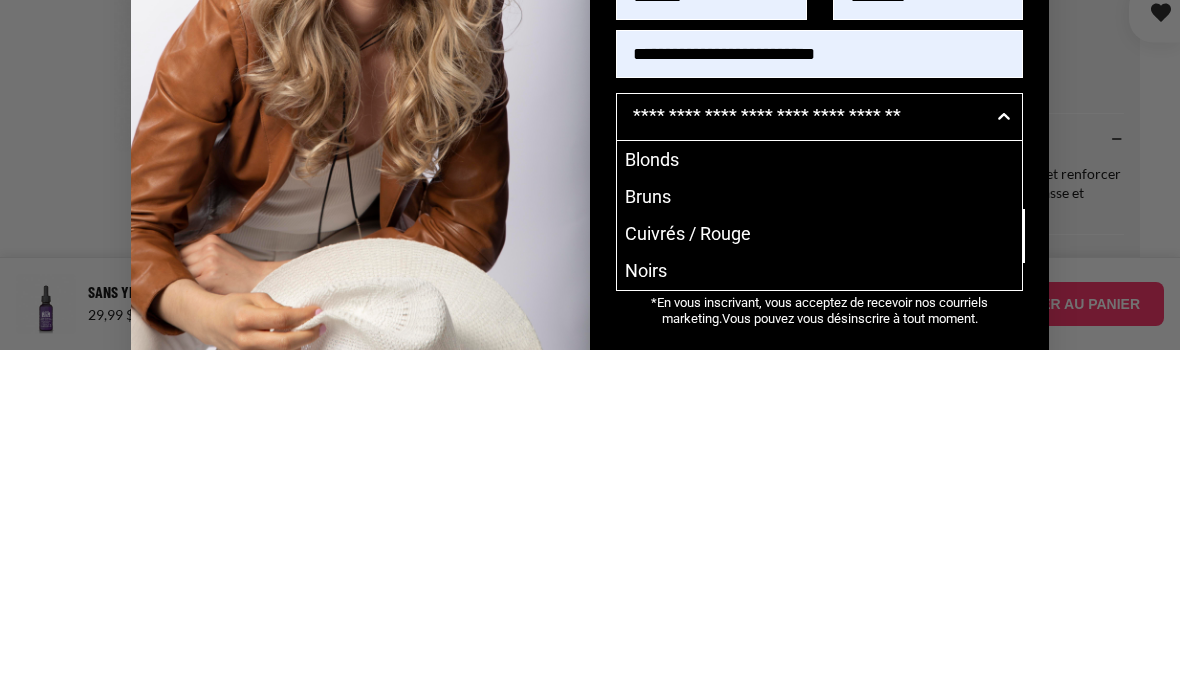 click on "Blonds" at bounding box center (819, 484) 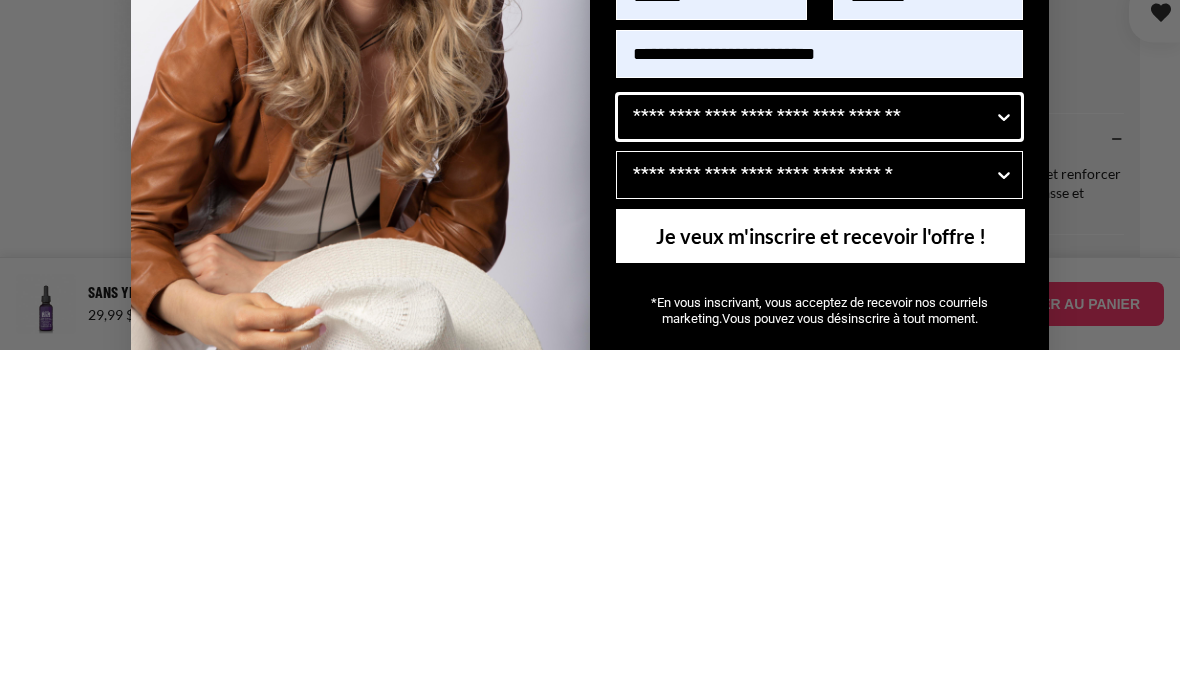 type on "******" 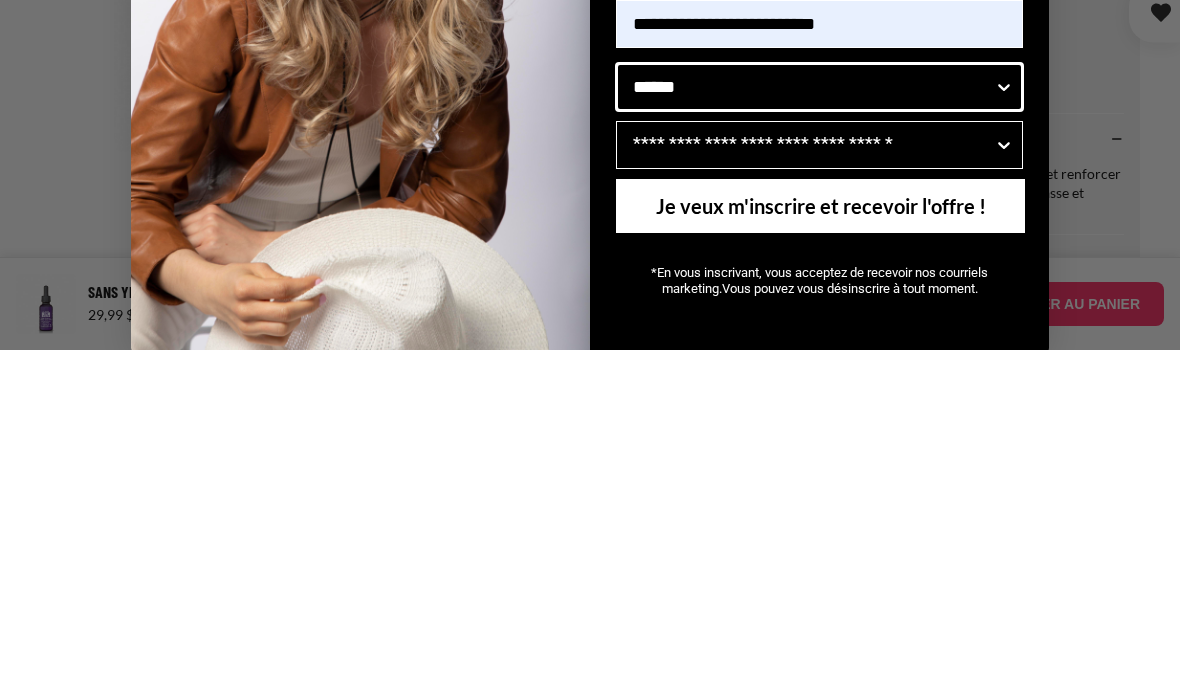 scroll, scrollTop: 29, scrollLeft: 0, axis: vertical 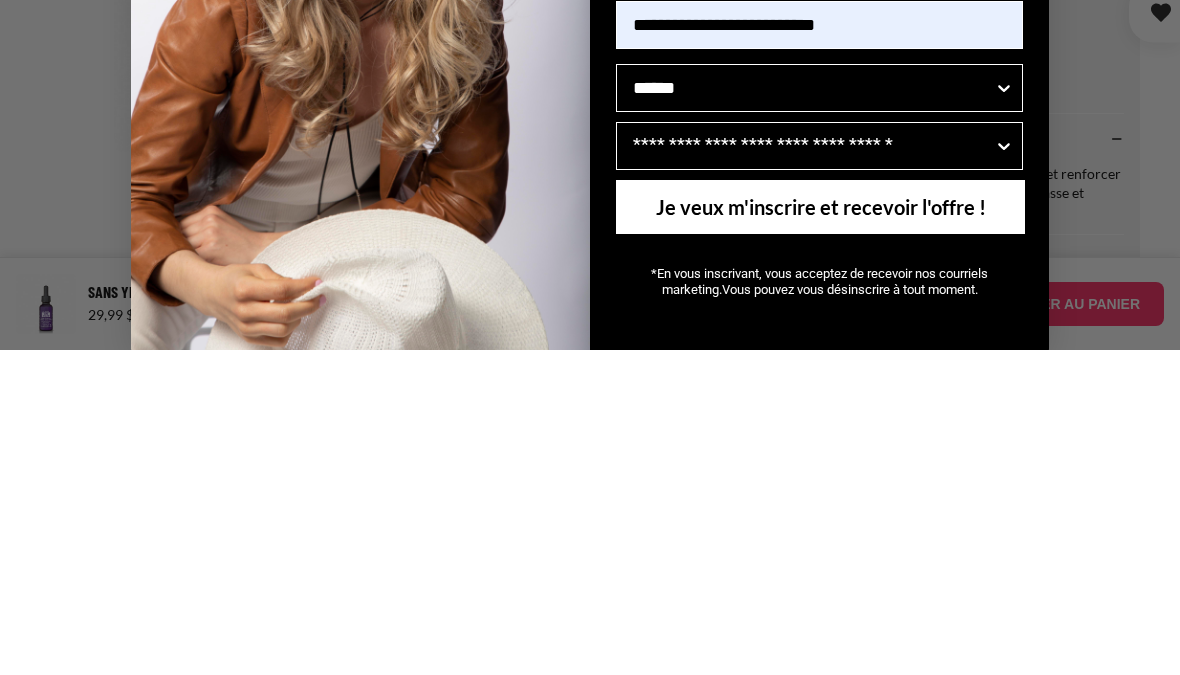 click on "Je veux m'inscrire et recevoir l'offre !" at bounding box center (820, 532) 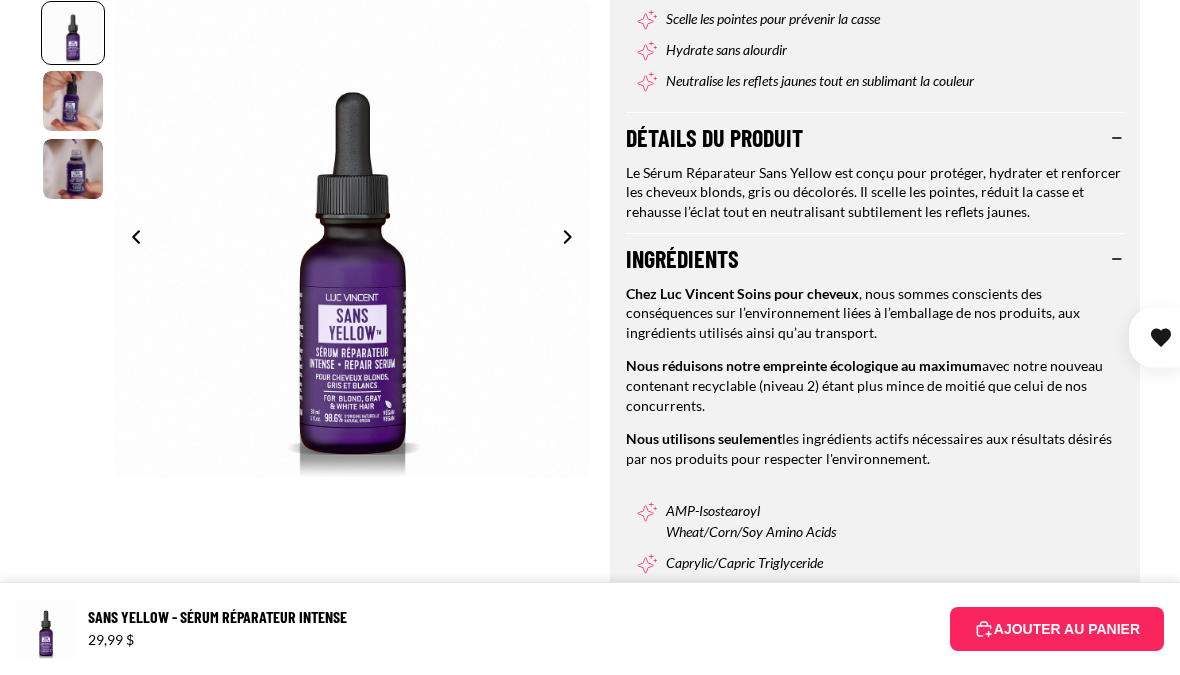 click on "Close dialog Merci ! Vous êtes maintenant inscrit.e à notre infolettre ! Votre code promo vous a été envoyé par email ! ******" at bounding box center [590, 337] 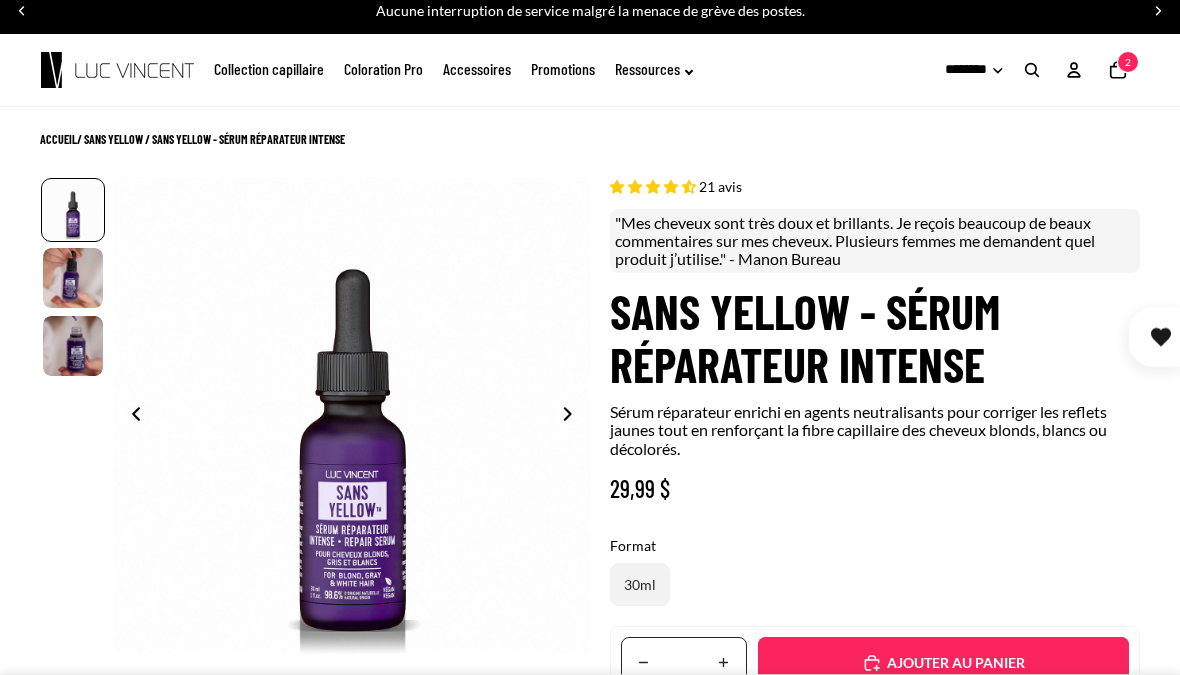 scroll, scrollTop: 0, scrollLeft: 0, axis: both 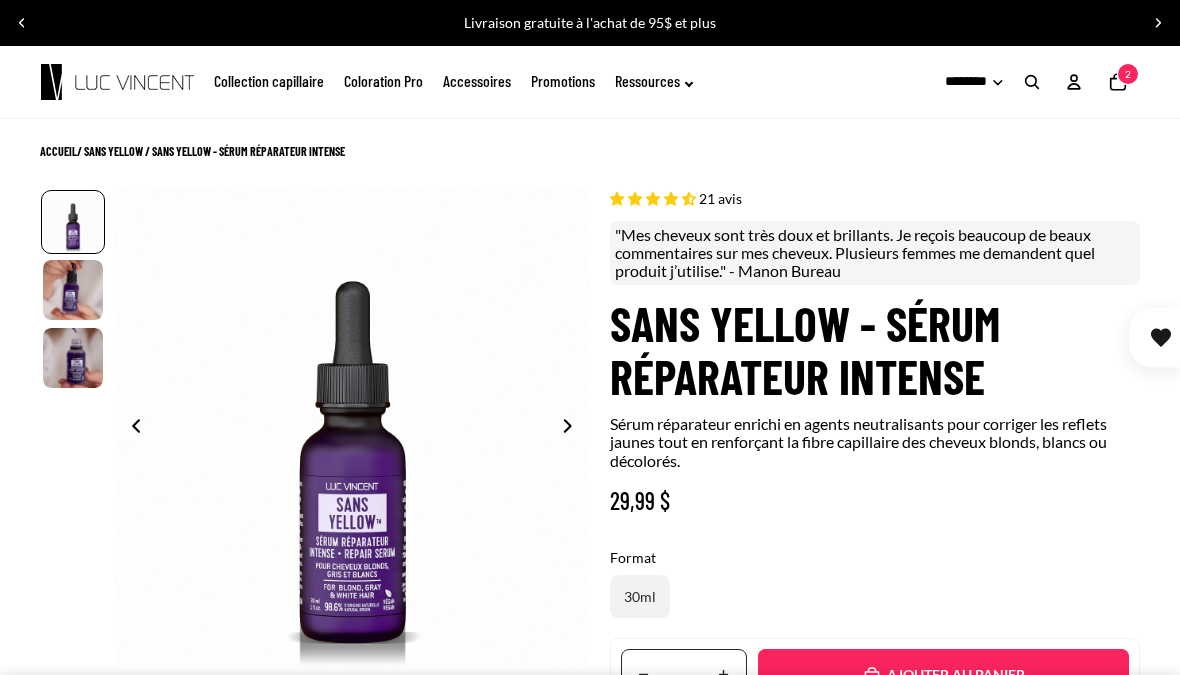click on "Coloration Pro" 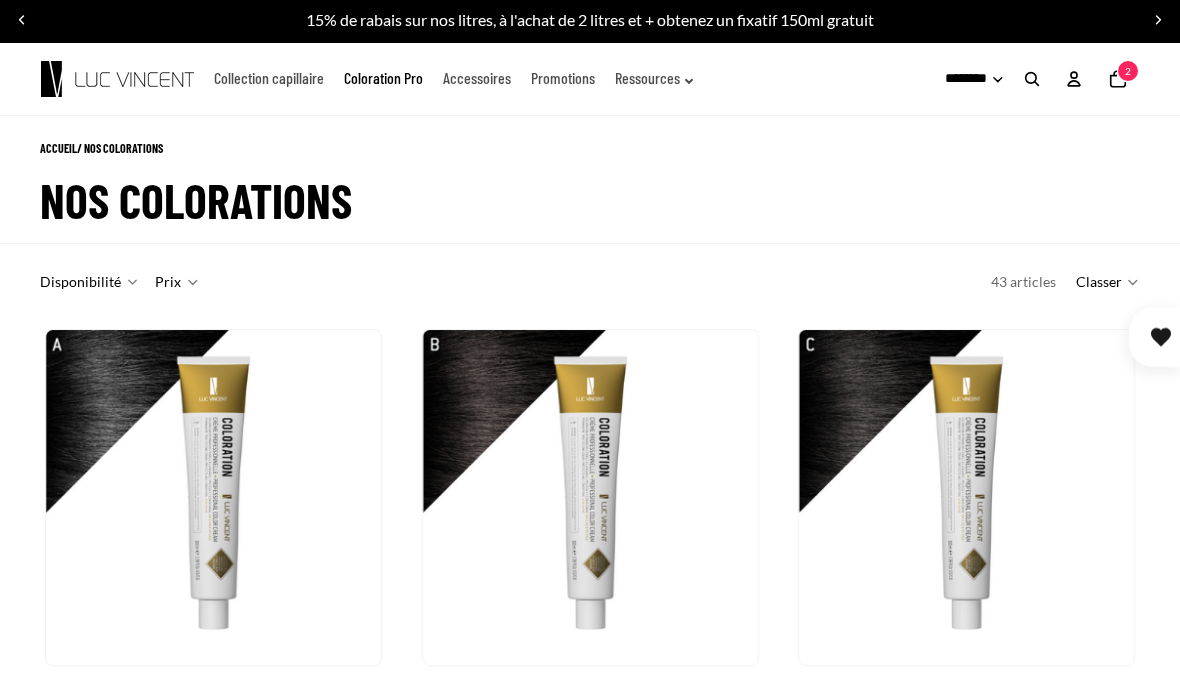 scroll, scrollTop: 0, scrollLeft: 0, axis: both 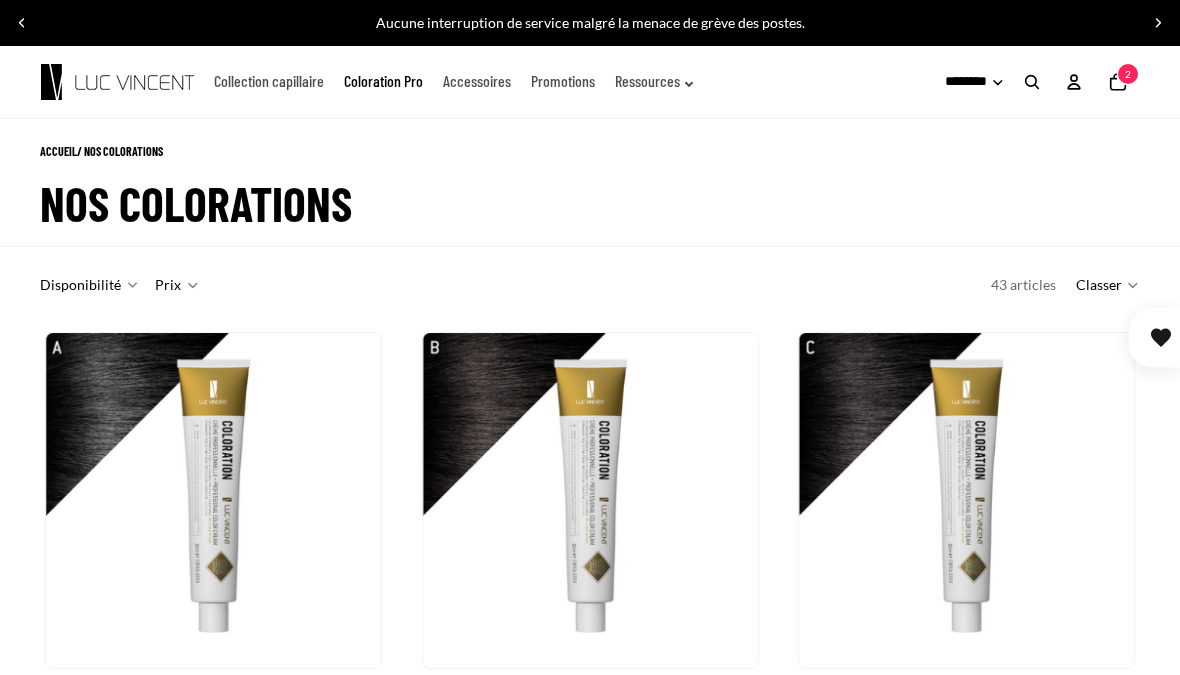 click on "Accessoires" 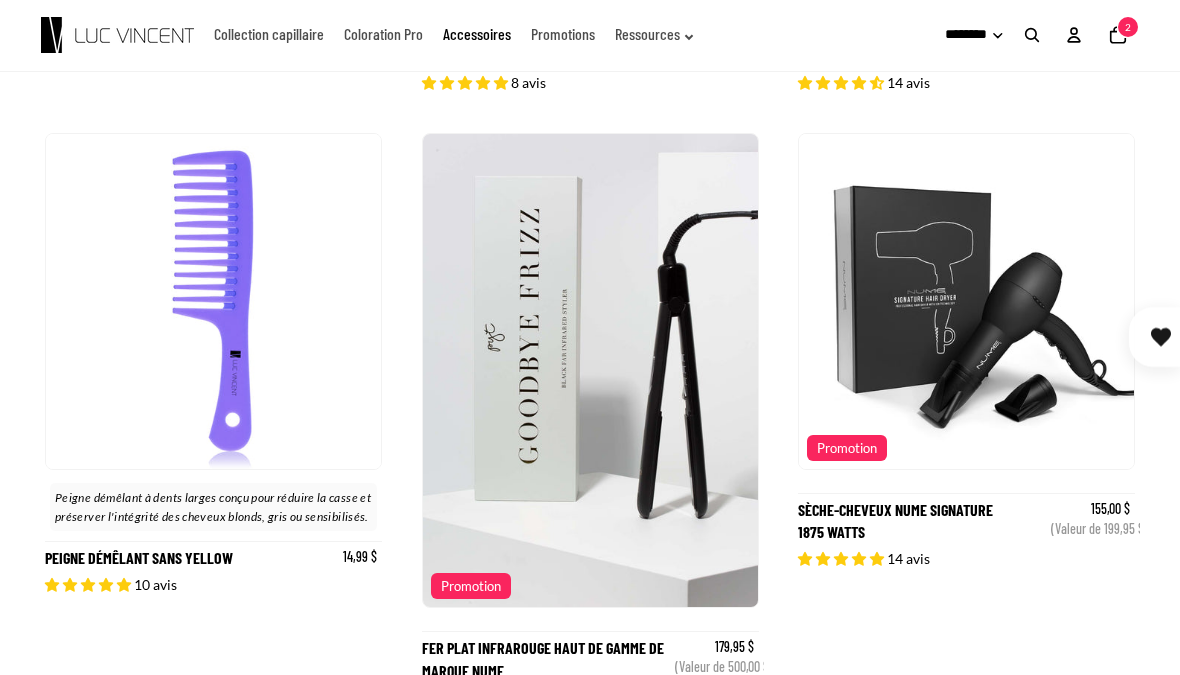 scroll, scrollTop: 2098, scrollLeft: 0, axis: vertical 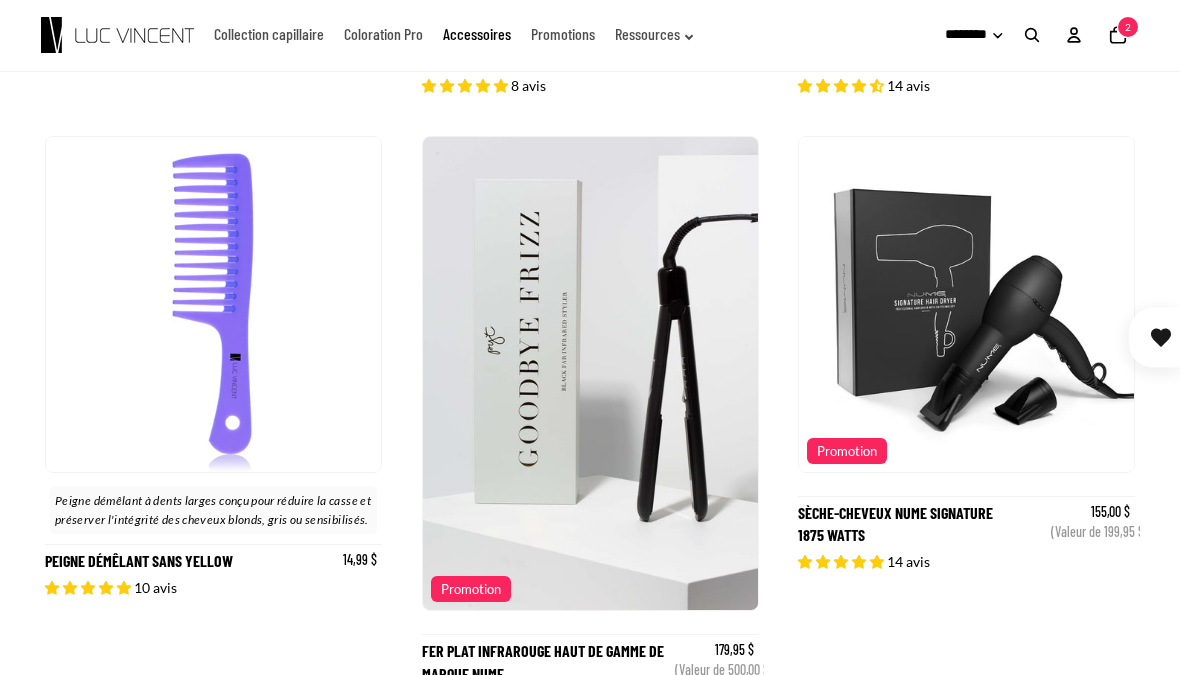 click on "Ressources" 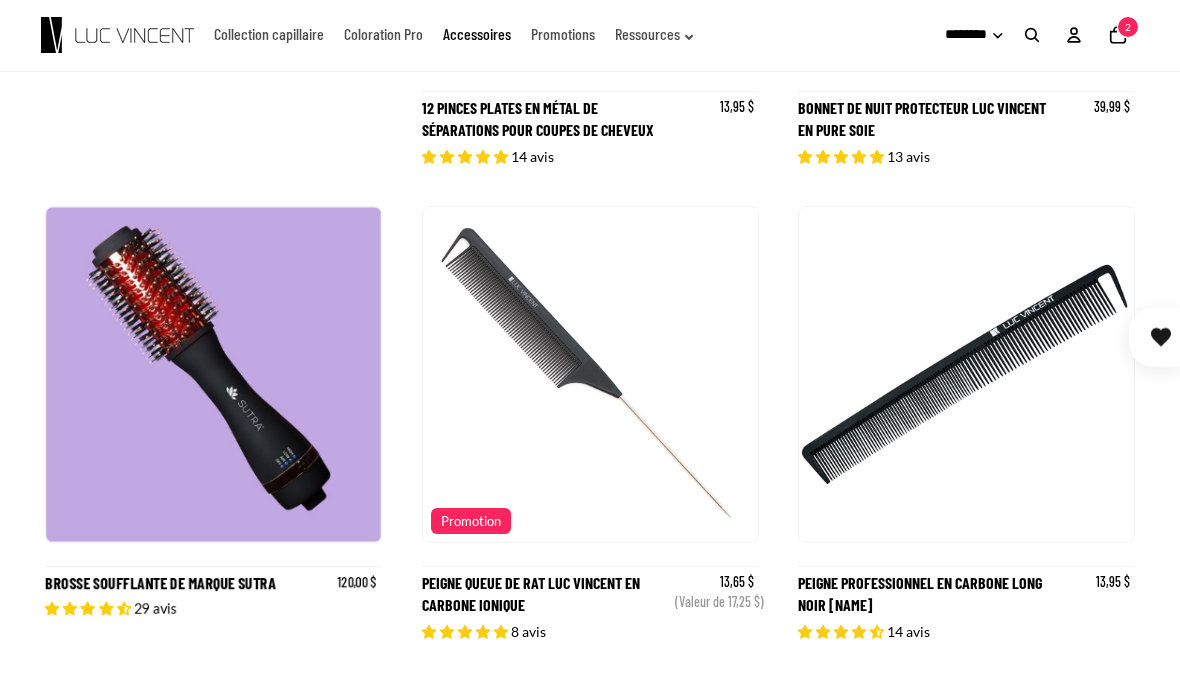 scroll, scrollTop: 1552, scrollLeft: 0, axis: vertical 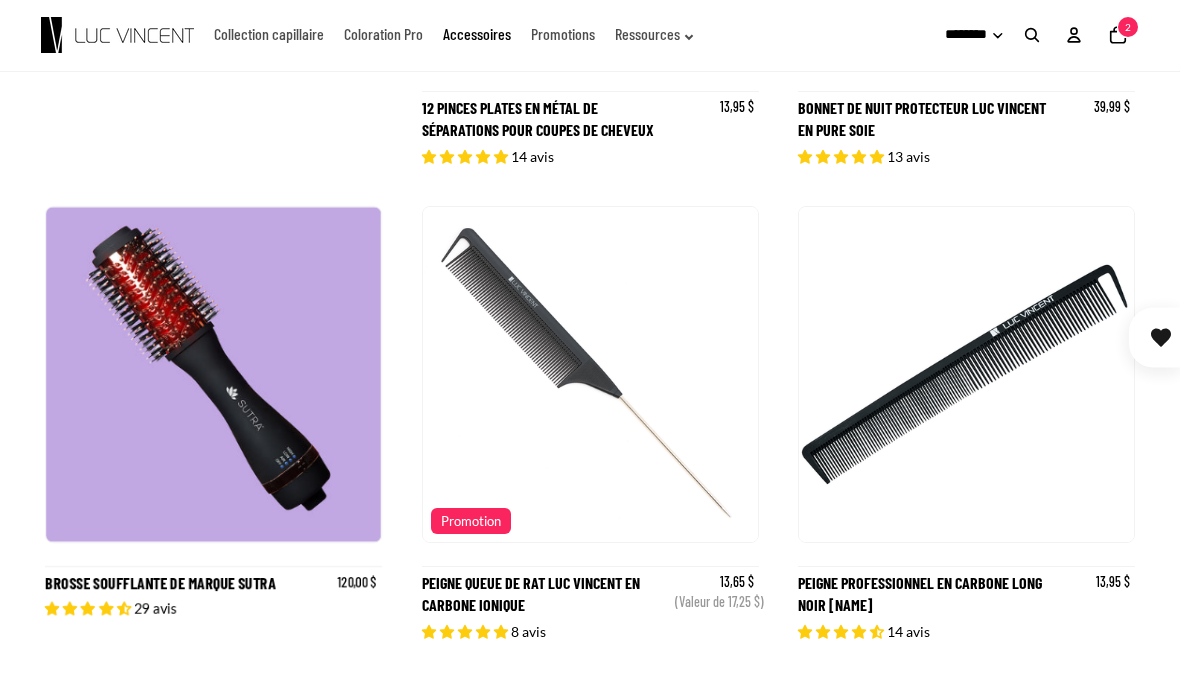 click on "Collection capillaire" 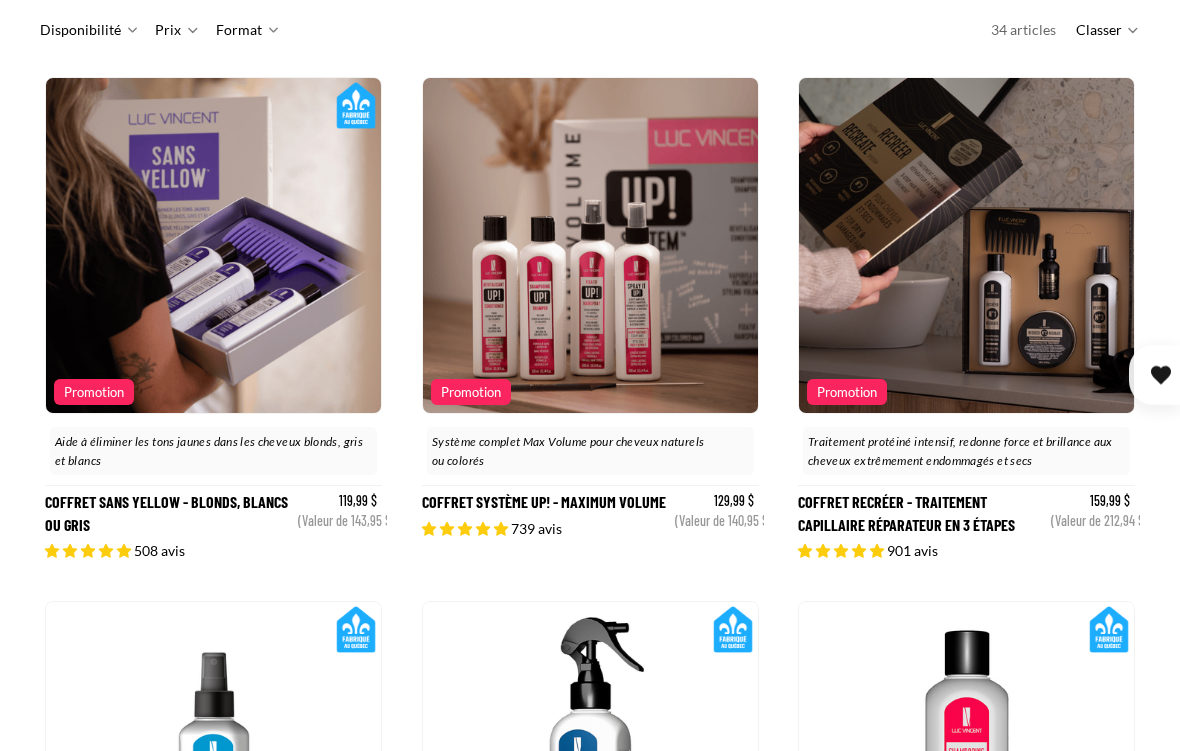 scroll, scrollTop: 262, scrollLeft: 0, axis: vertical 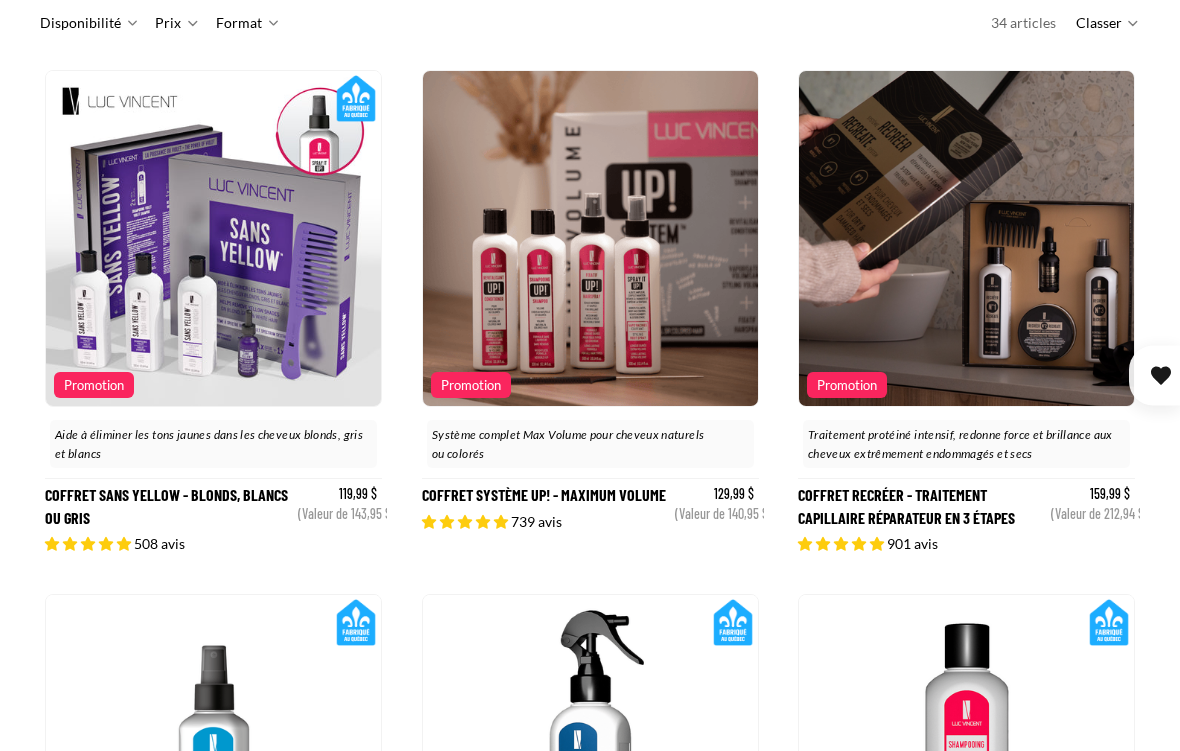 click 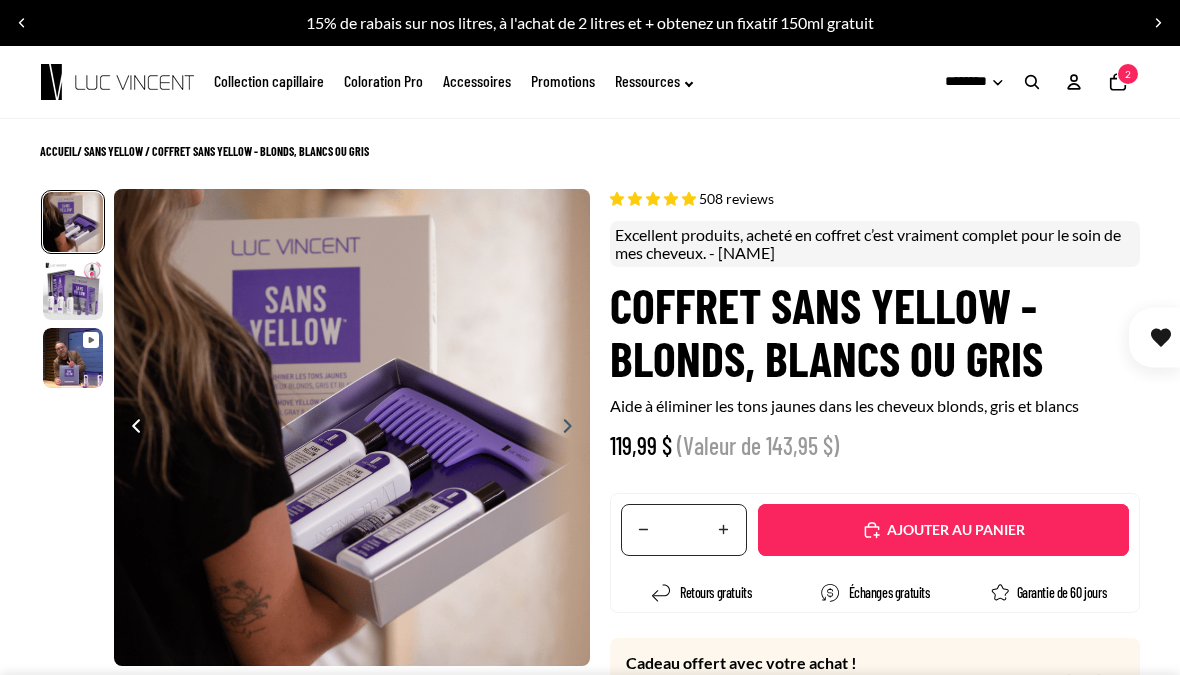scroll, scrollTop: 0, scrollLeft: 0, axis: both 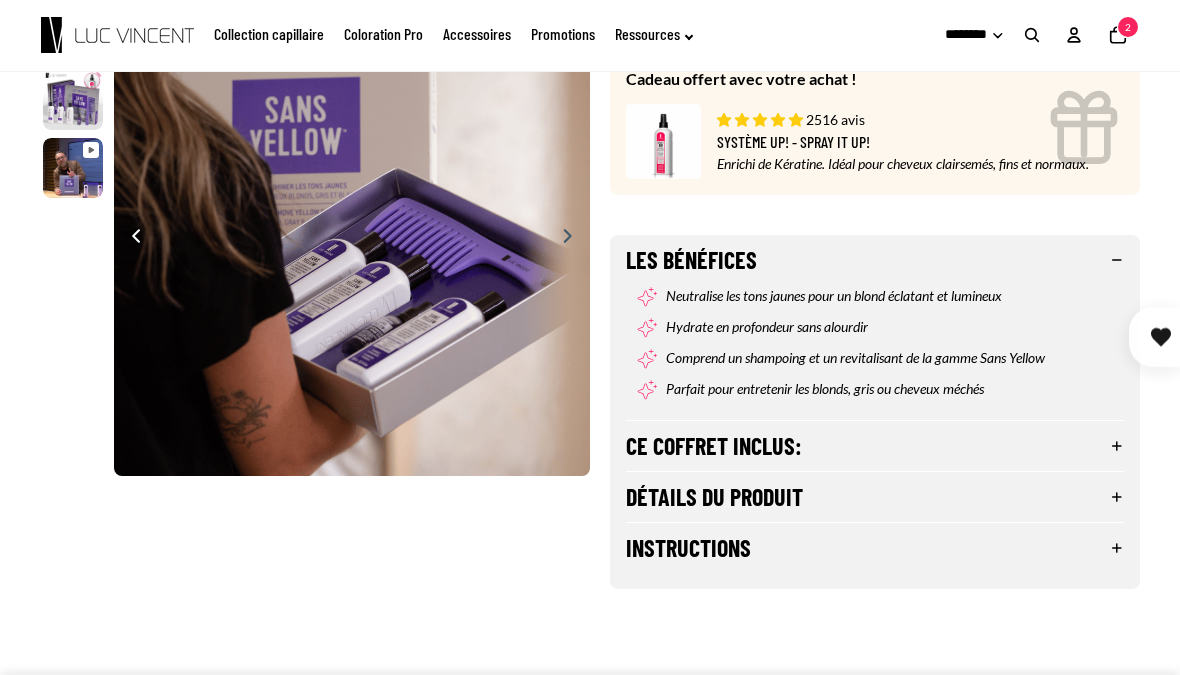 click on "Ce coffret inclus:" at bounding box center (875, 447) 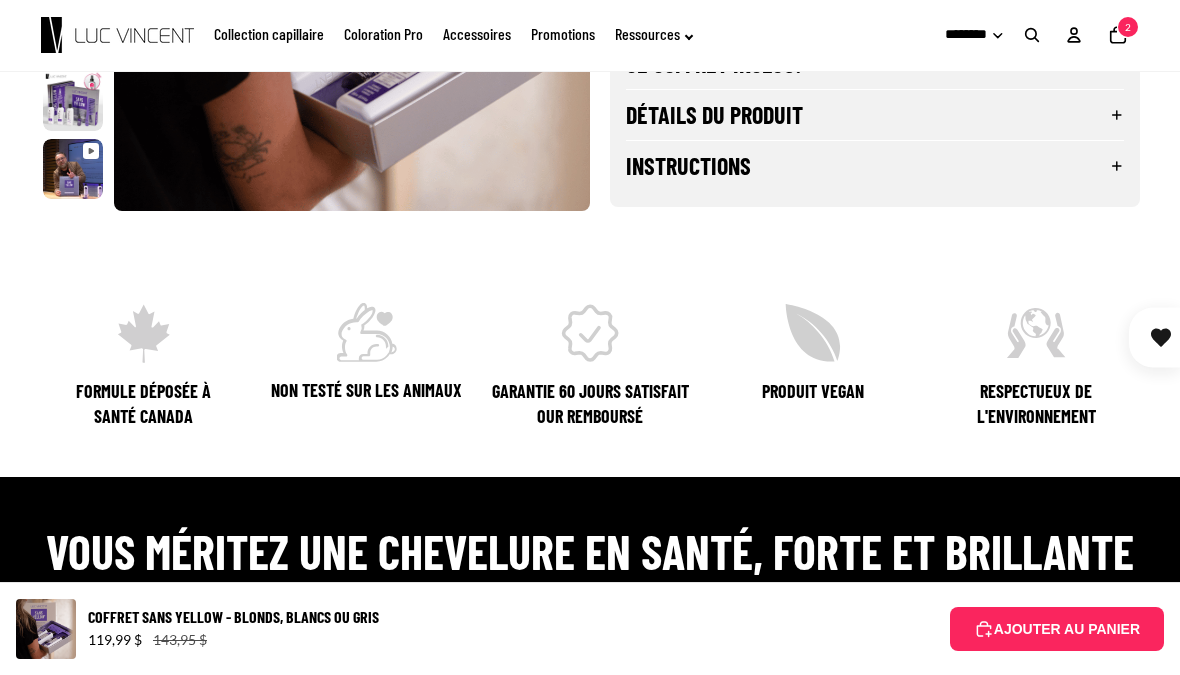 scroll, scrollTop: 965, scrollLeft: 0, axis: vertical 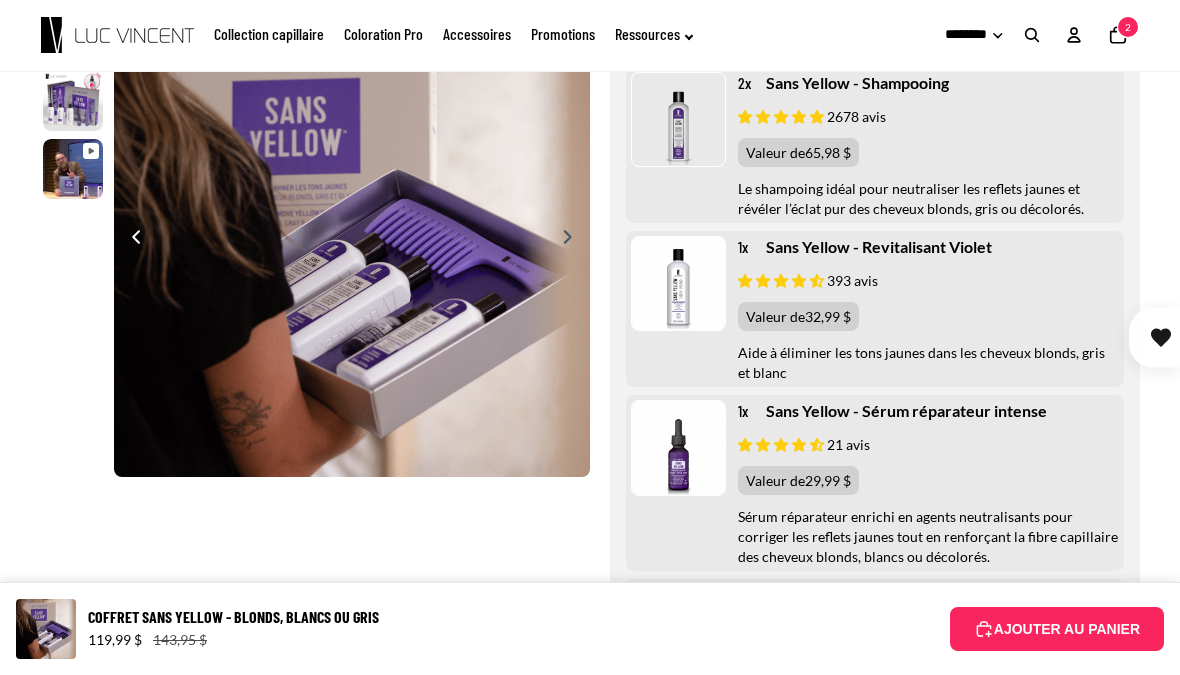 click at bounding box center (875, 309) 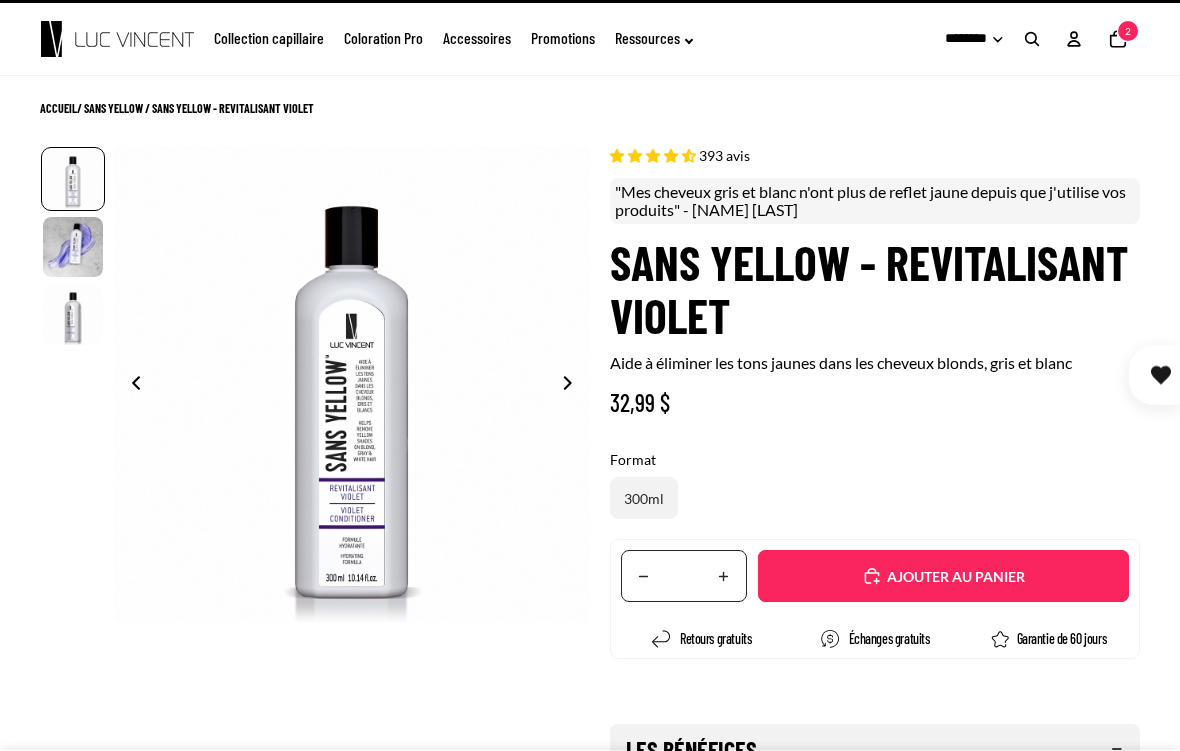 select on "**********" 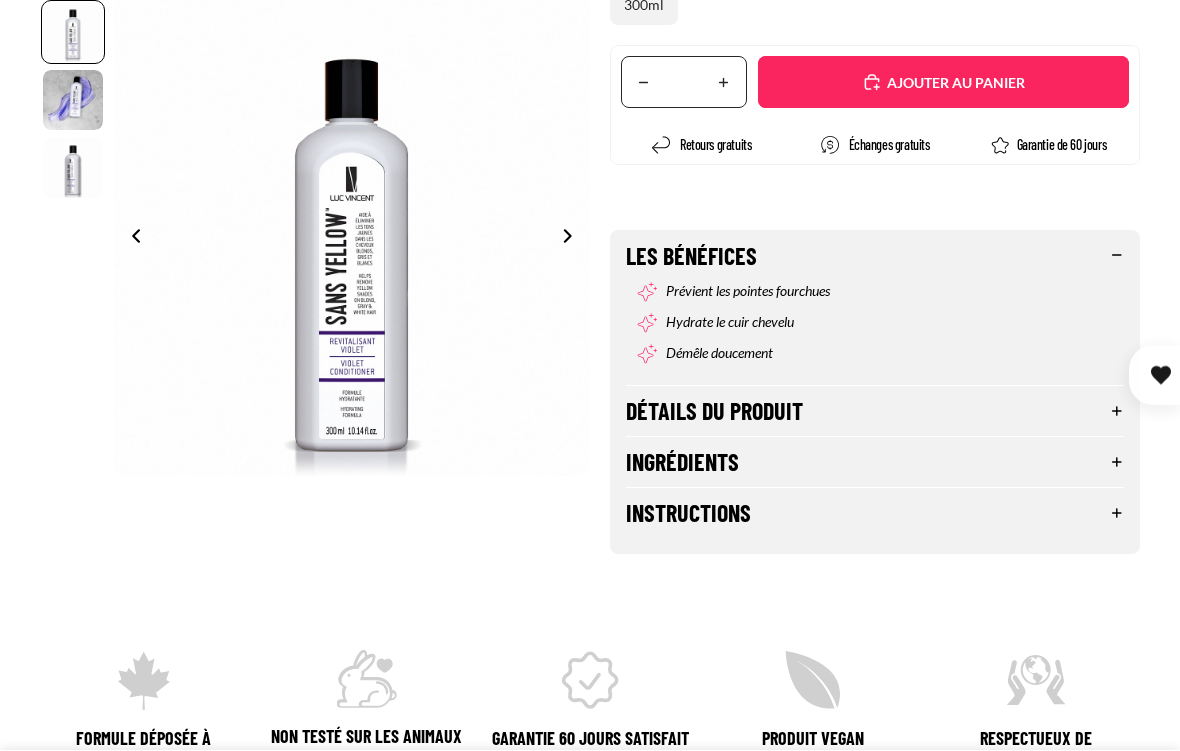 scroll, scrollTop: 537, scrollLeft: 0, axis: vertical 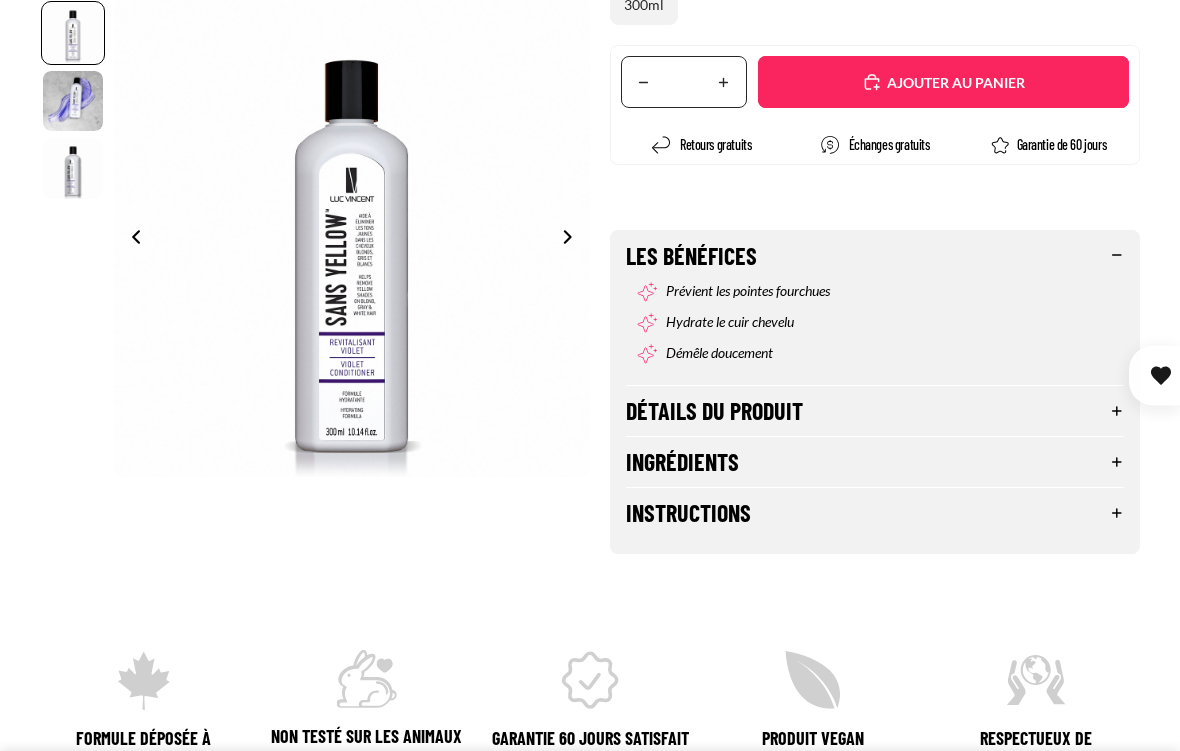 click on "Instructions" at bounding box center (875, 513) 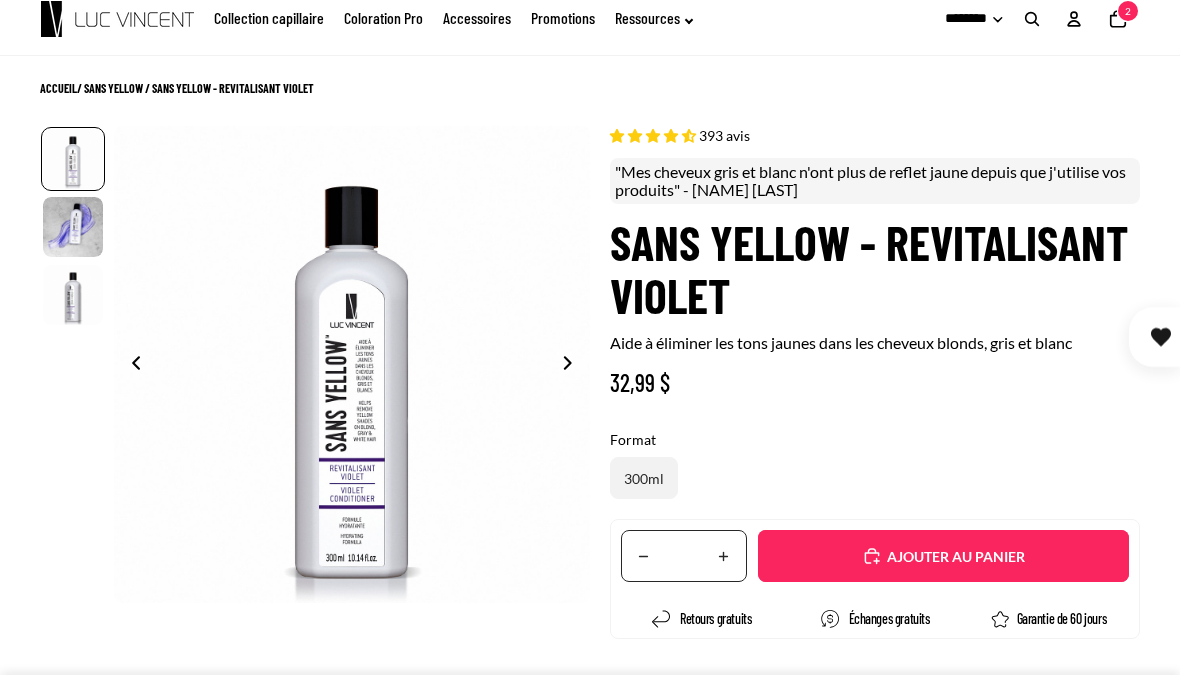 scroll, scrollTop: 0, scrollLeft: 0, axis: both 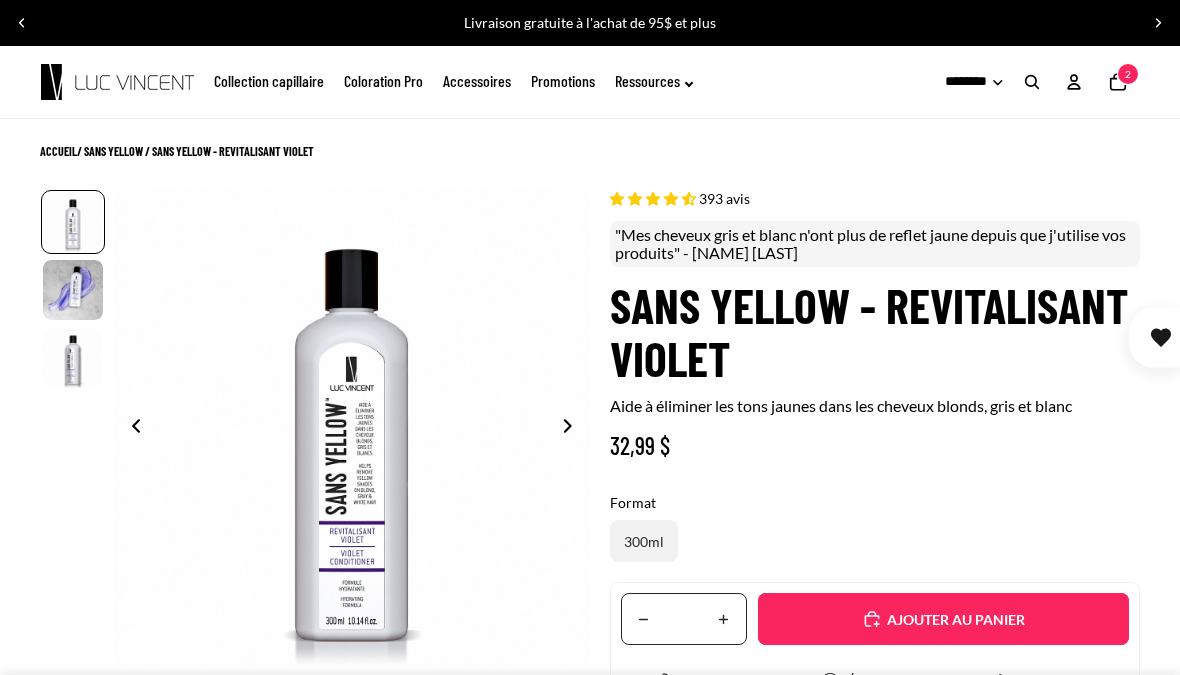 click 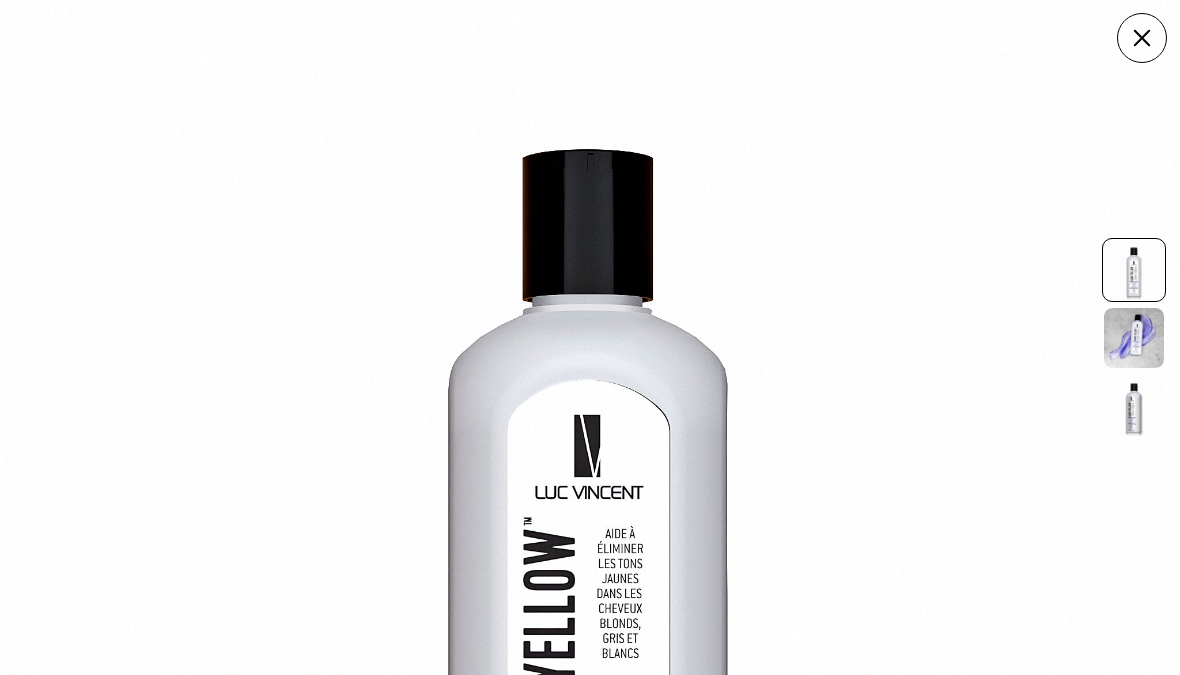 scroll, scrollTop: -1, scrollLeft: 0, axis: vertical 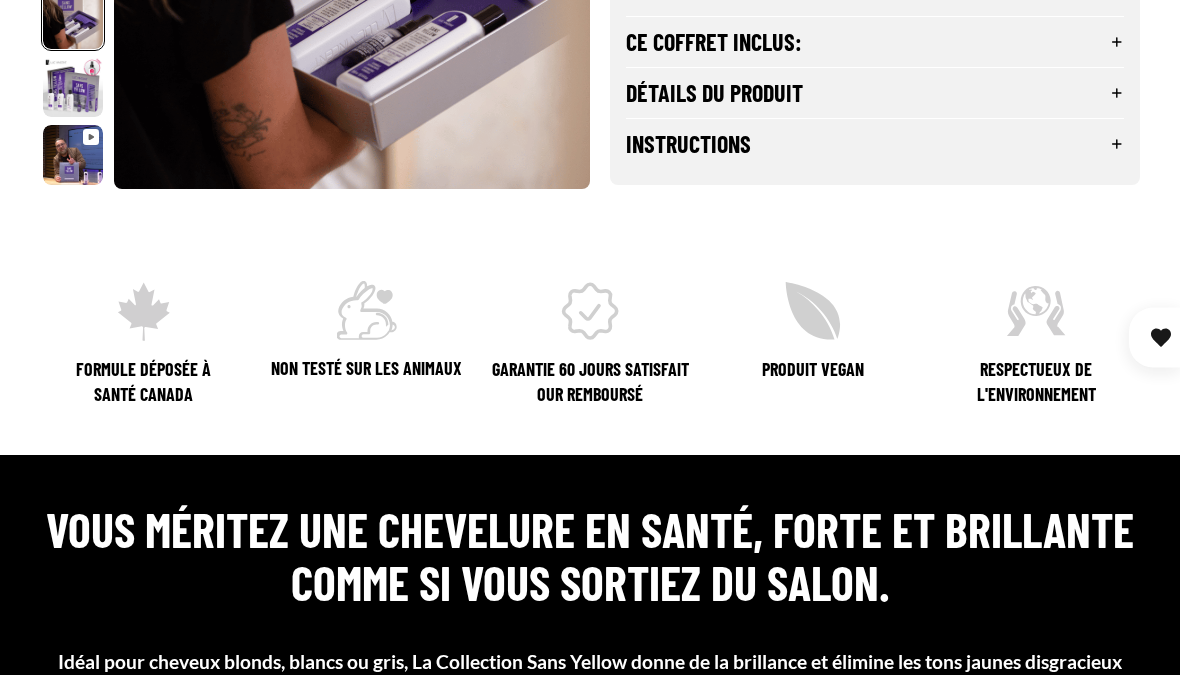 select on "**********" 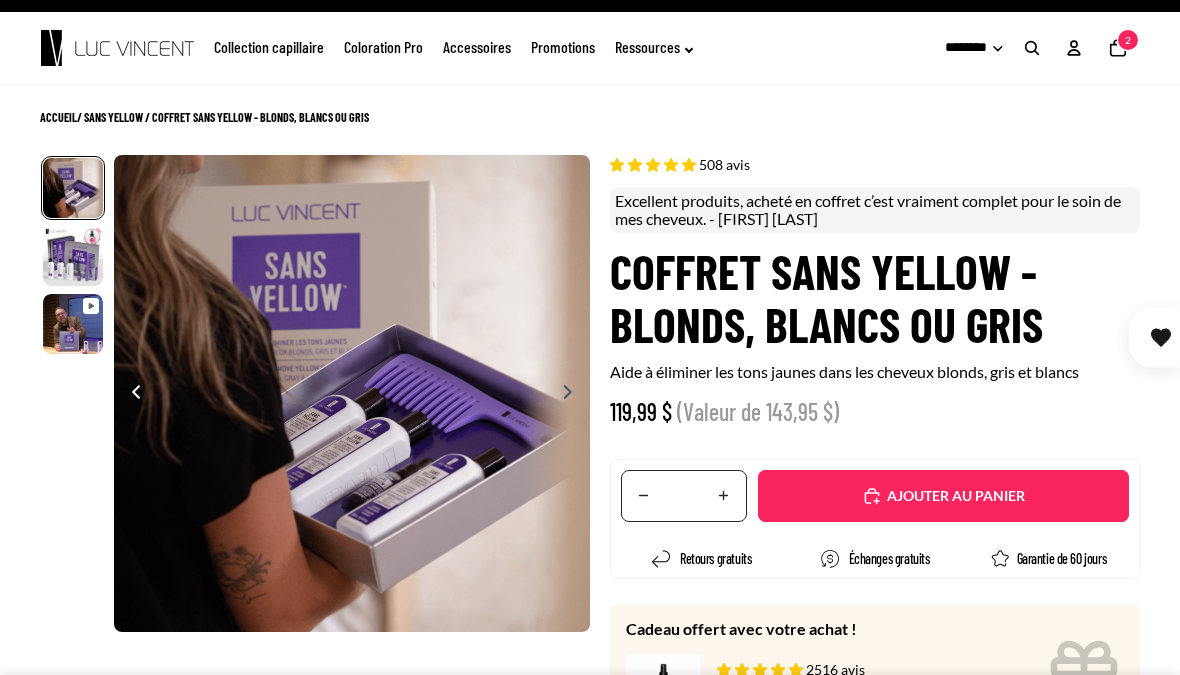 scroll, scrollTop: 33, scrollLeft: 0, axis: vertical 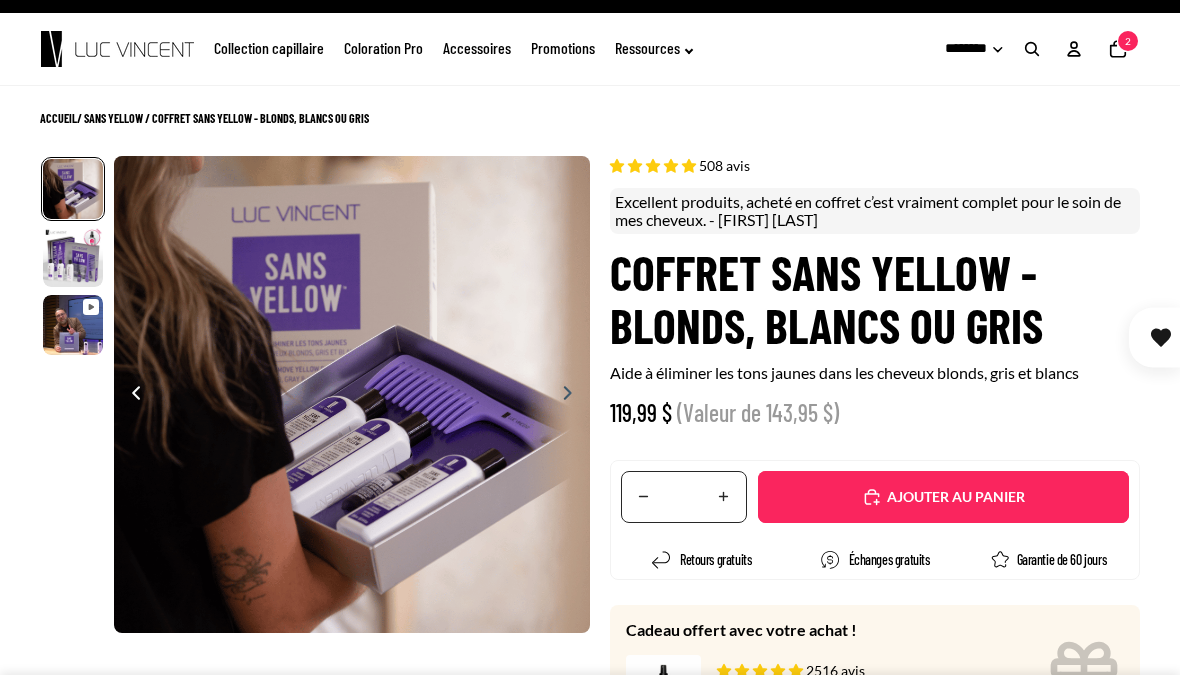 click 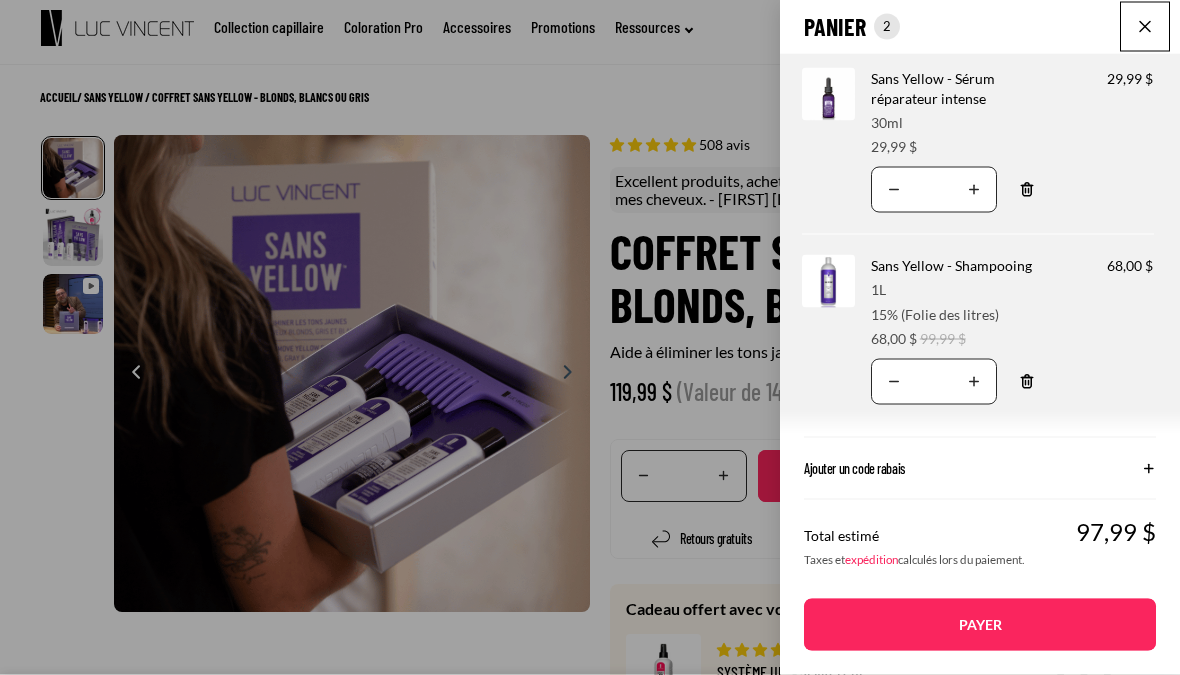 scroll, scrollTop: 54, scrollLeft: 0, axis: vertical 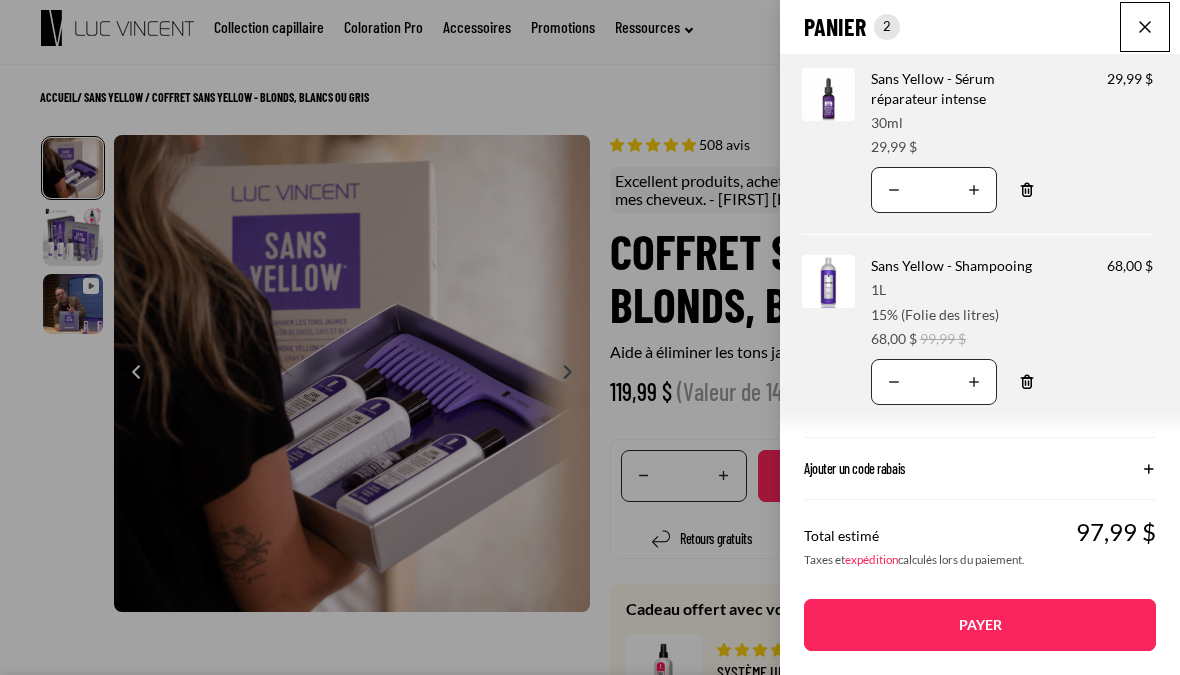 click at bounding box center [1145, 27] 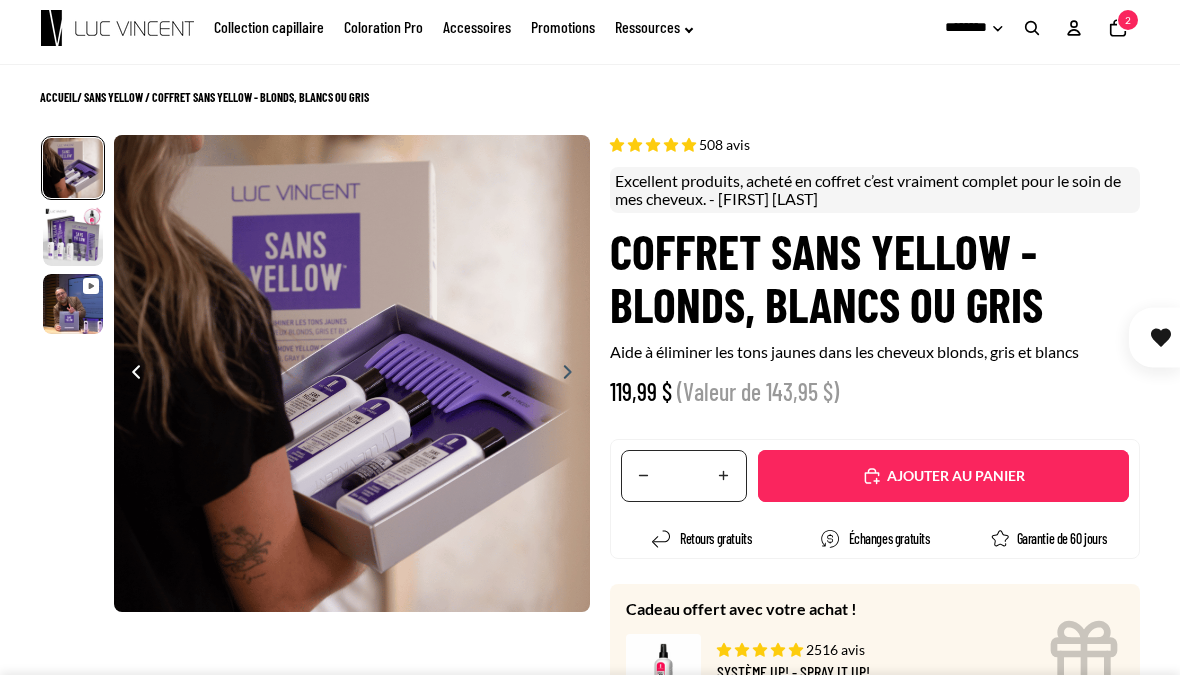 click on "Ajouté" at bounding box center [943, 476] 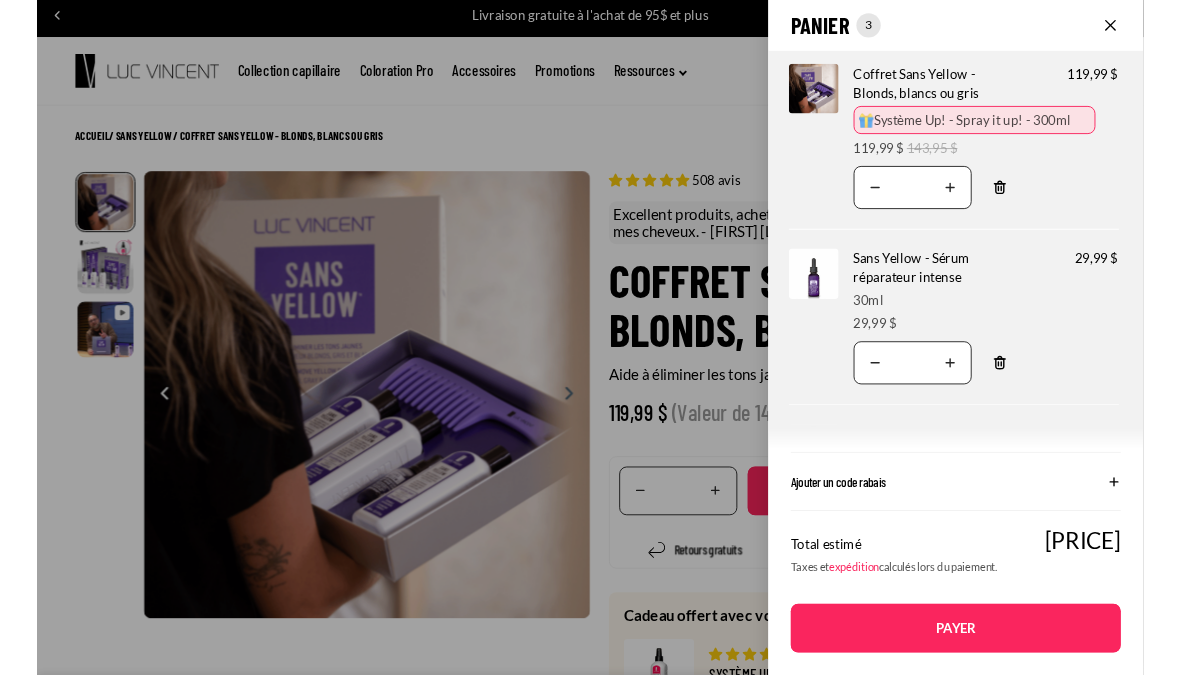 scroll, scrollTop: 5, scrollLeft: 0, axis: vertical 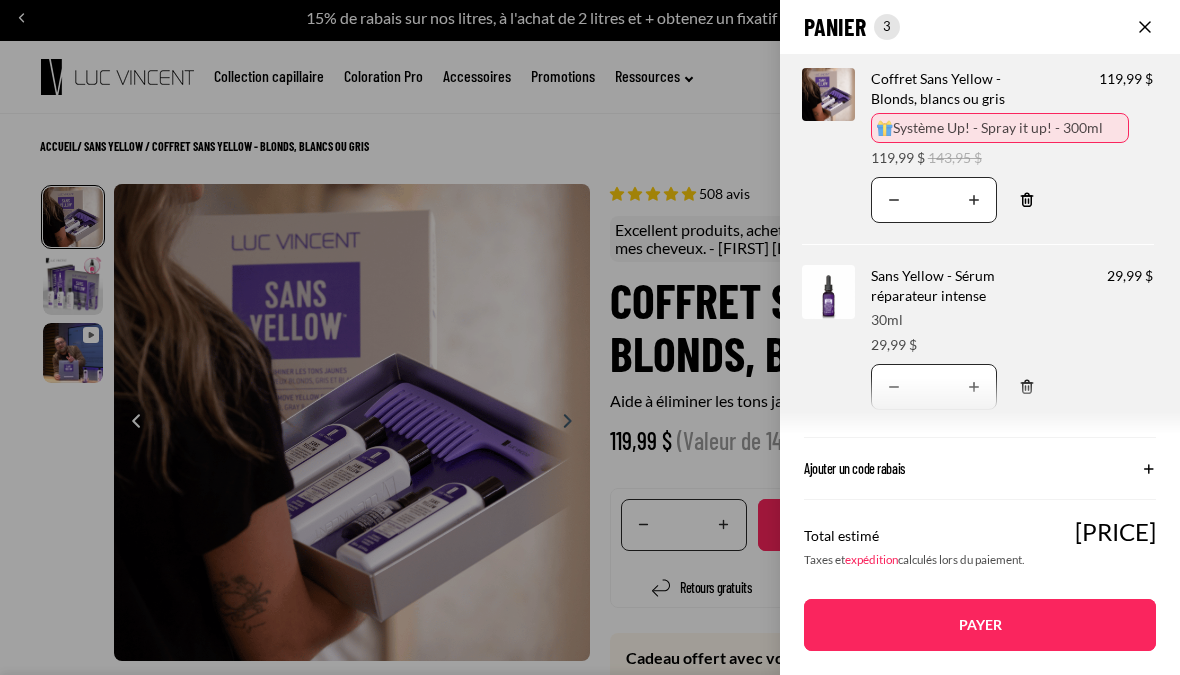 click on "Translation missing: fr.accessibility.decrease_quantity" at bounding box center [894, 387] 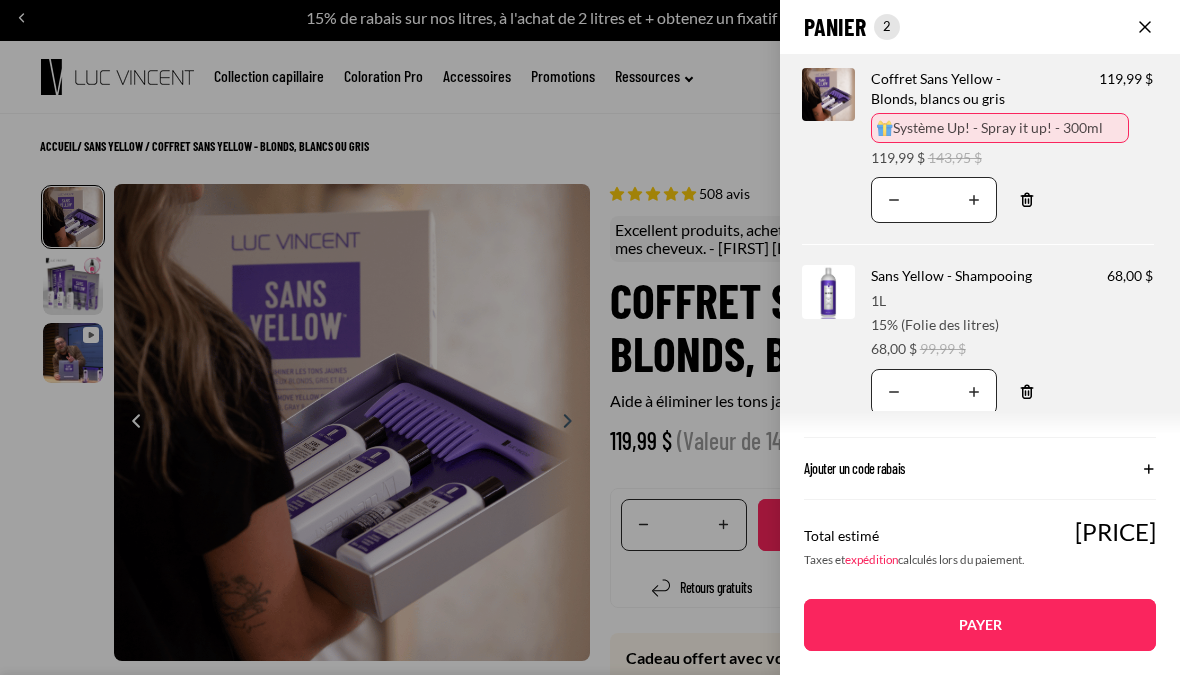 click on "Translation missing: fr.accessibility.decrease_quantity" at bounding box center [894, 392] 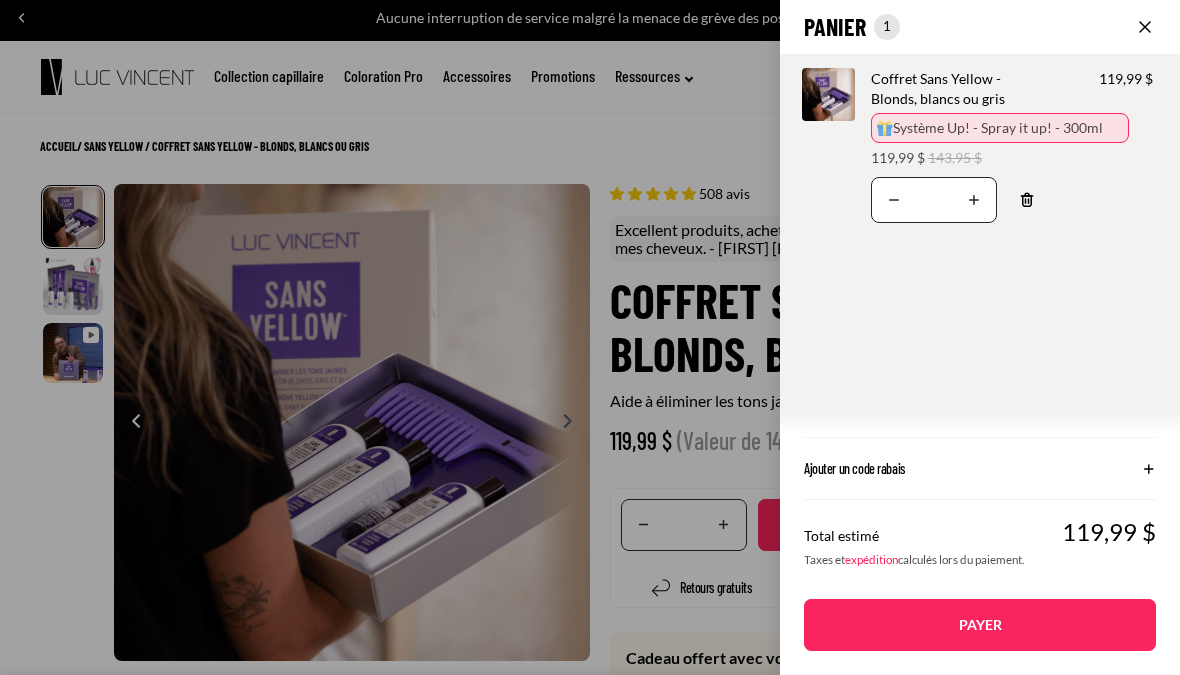 scroll, scrollTop: 0, scrollLeft: 0, axis: both 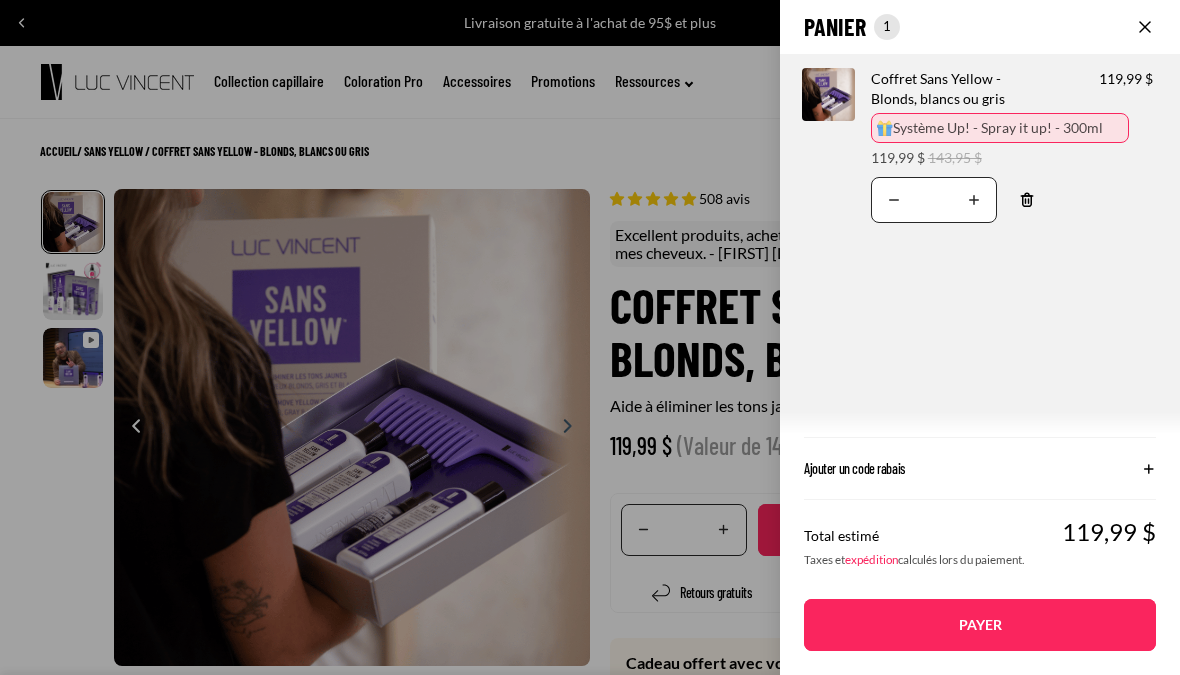 click on "Ajouter un code rabais" 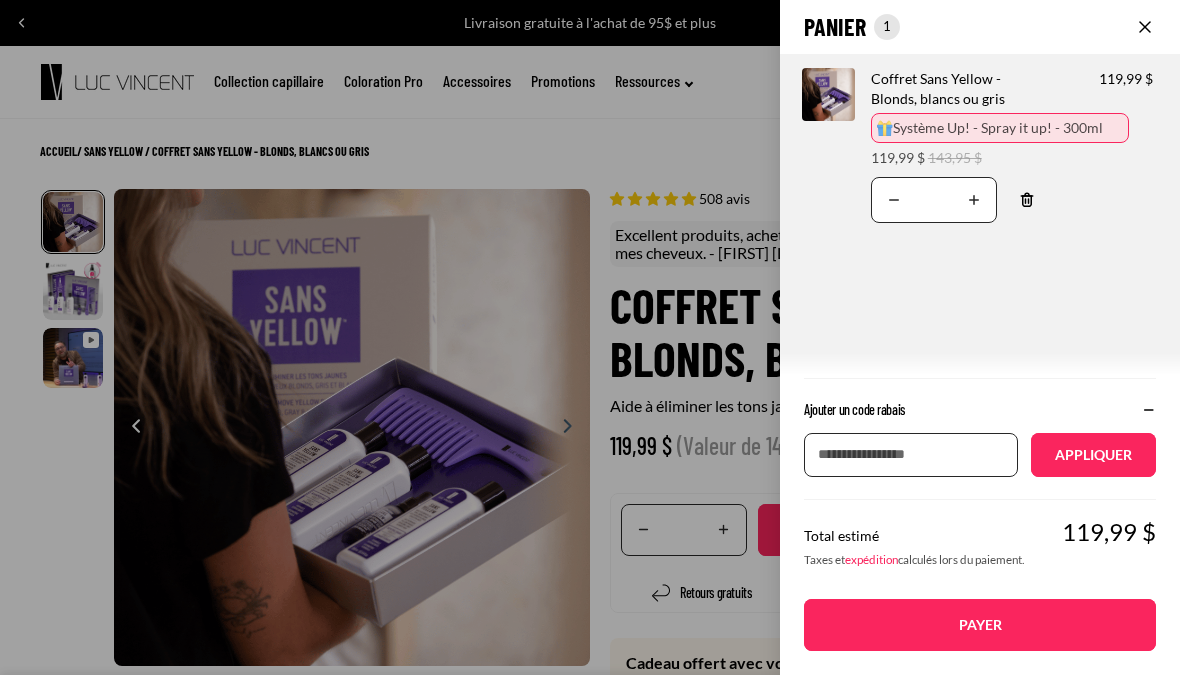 click on "Appliquer un code de réduction" at bounding box center (911, 455) 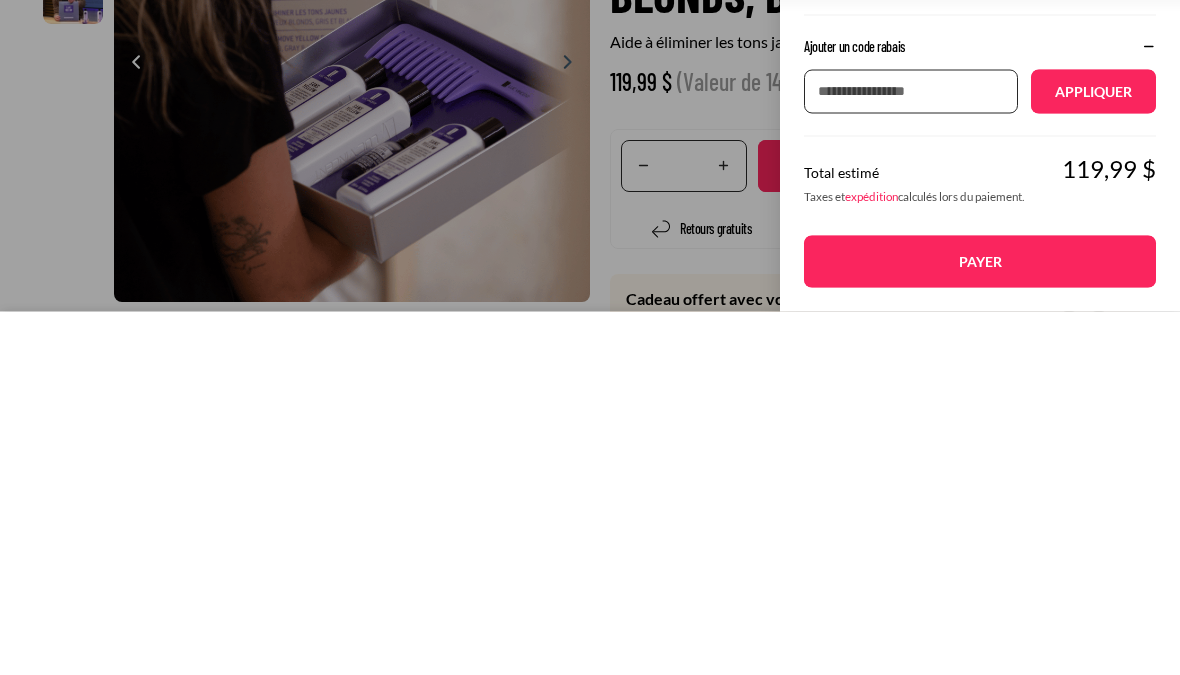 click on "Appliquer un code de réduction" at bounding box center [911, 455] 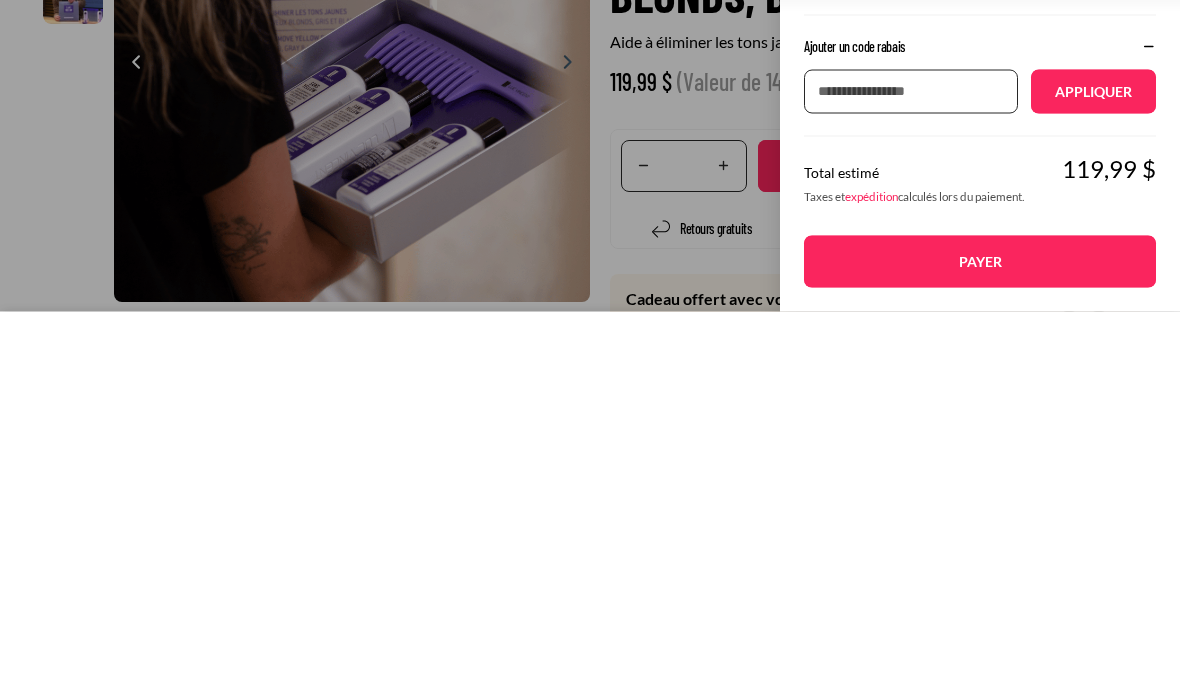paste on "********" 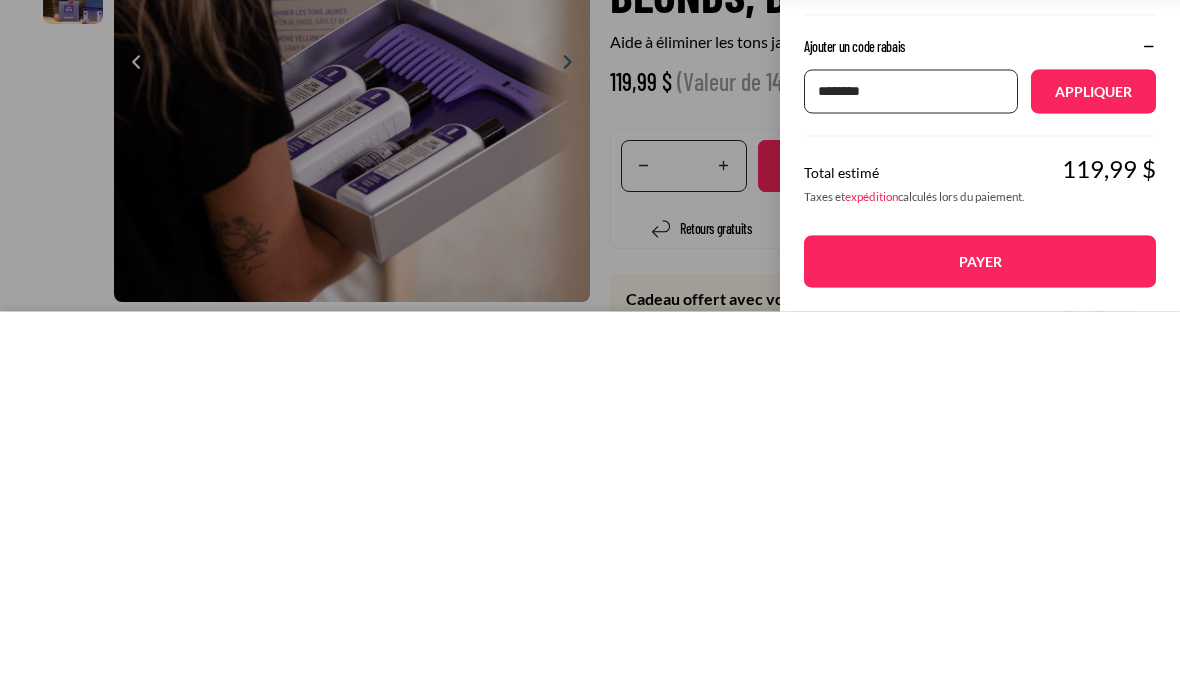 type on "********" 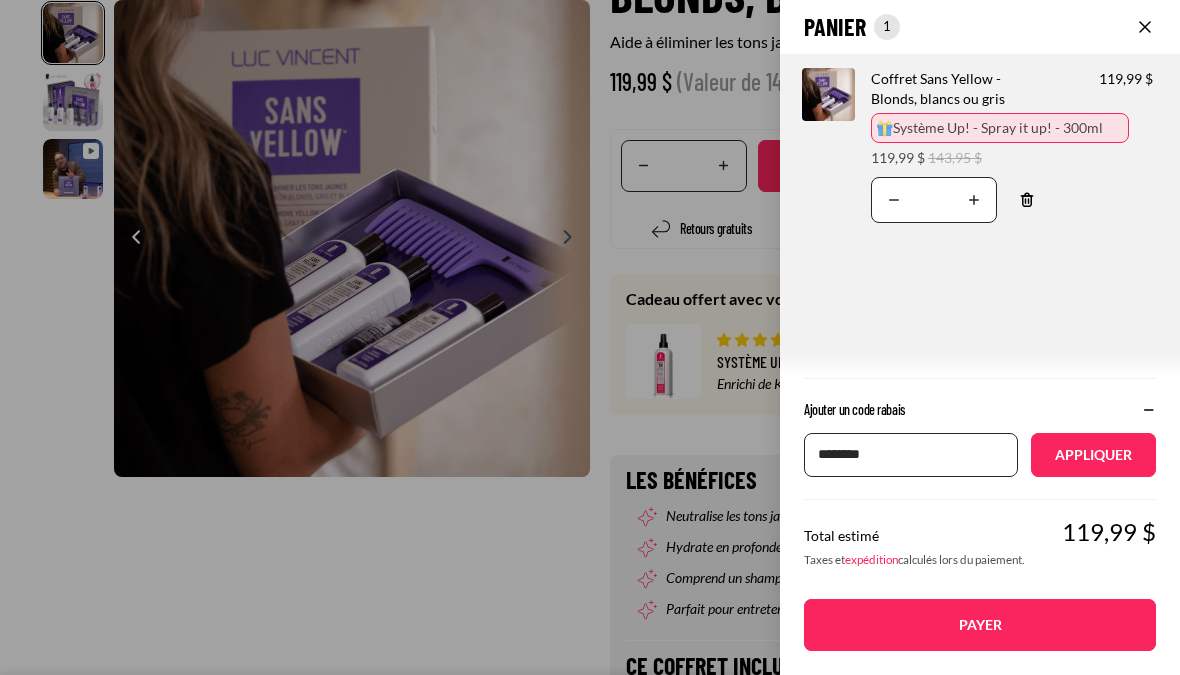 type 